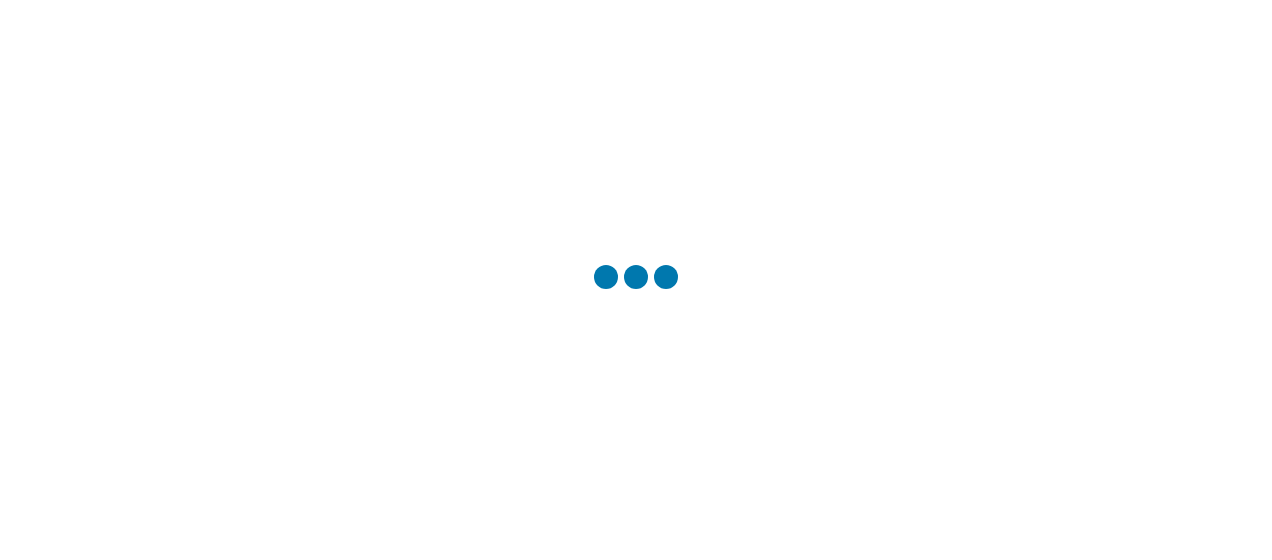 scroll, scrollTop: 0, scrollLeft: 0, axis: both 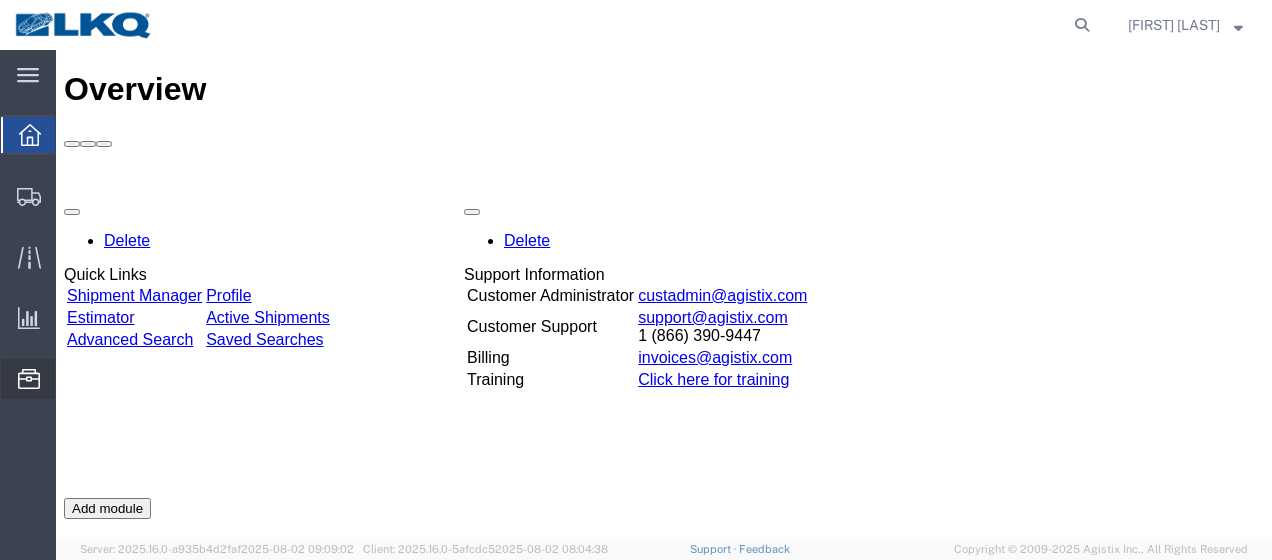 click on "Location Appointment" 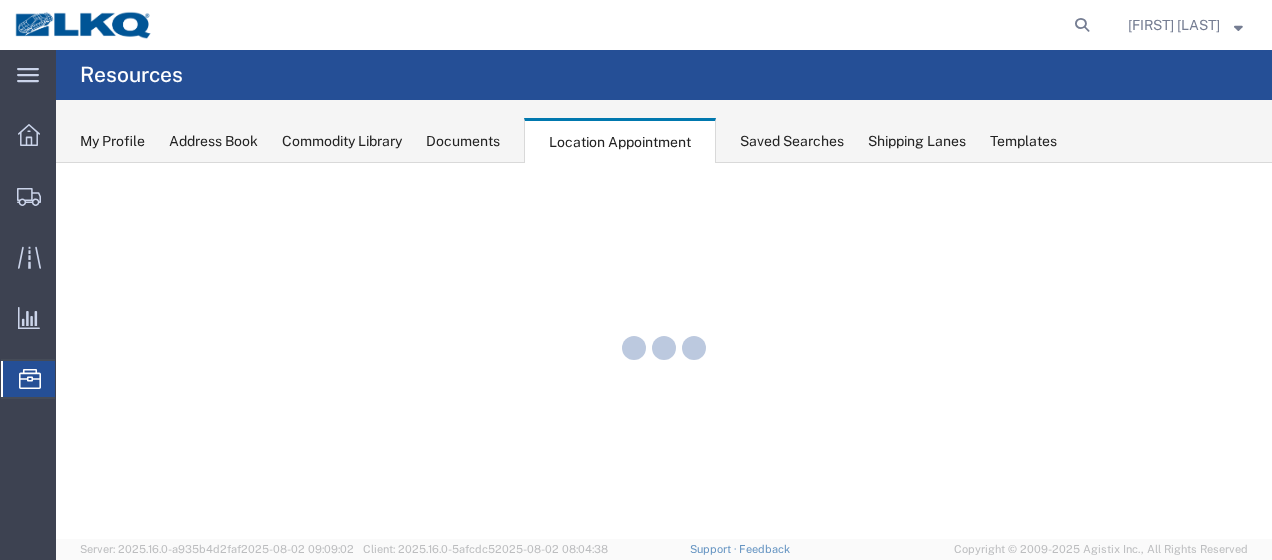 scroll, scrollTop: 0, scrollLeft: 0, axis: both 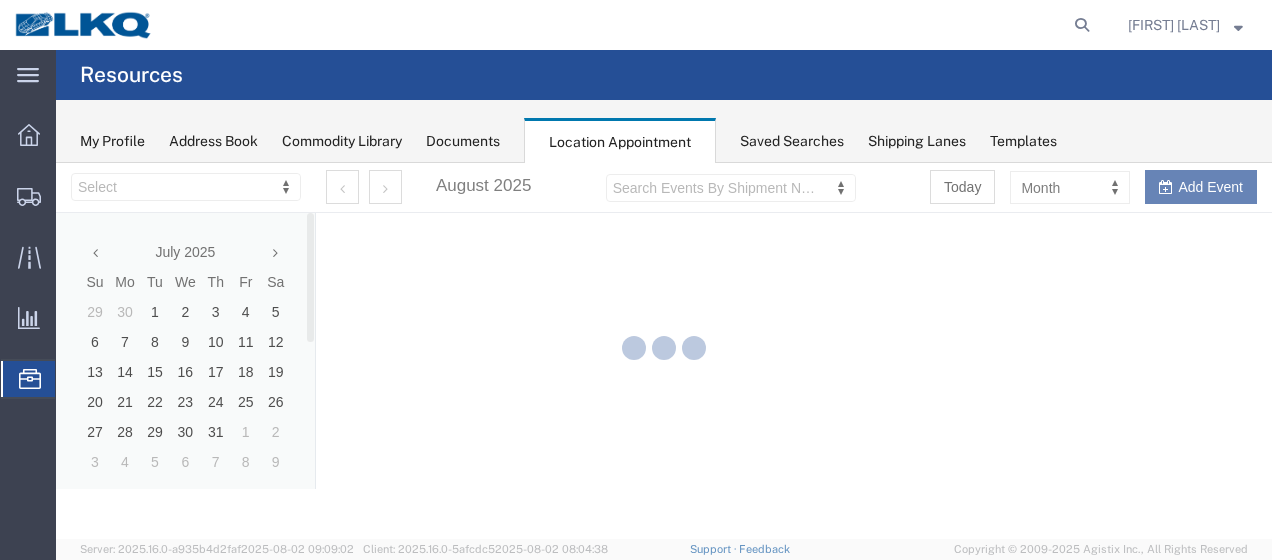 select on "28712" 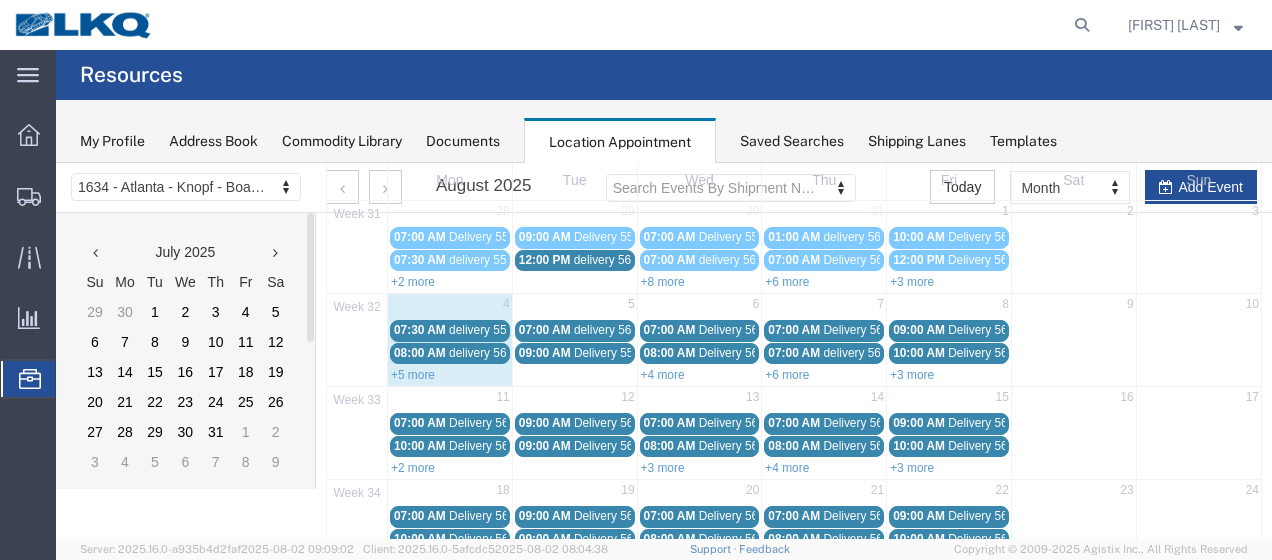 scroll, scrollTop: 0, scrollLeft: 0, axis: both 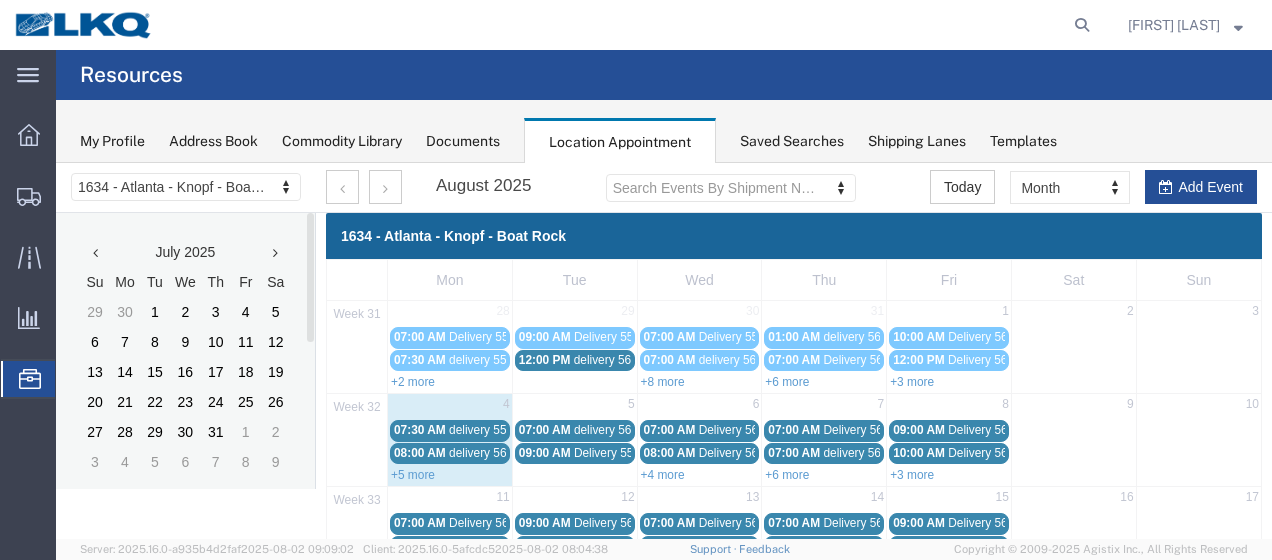 click on "+3 more" at bounding box center [912, 382] 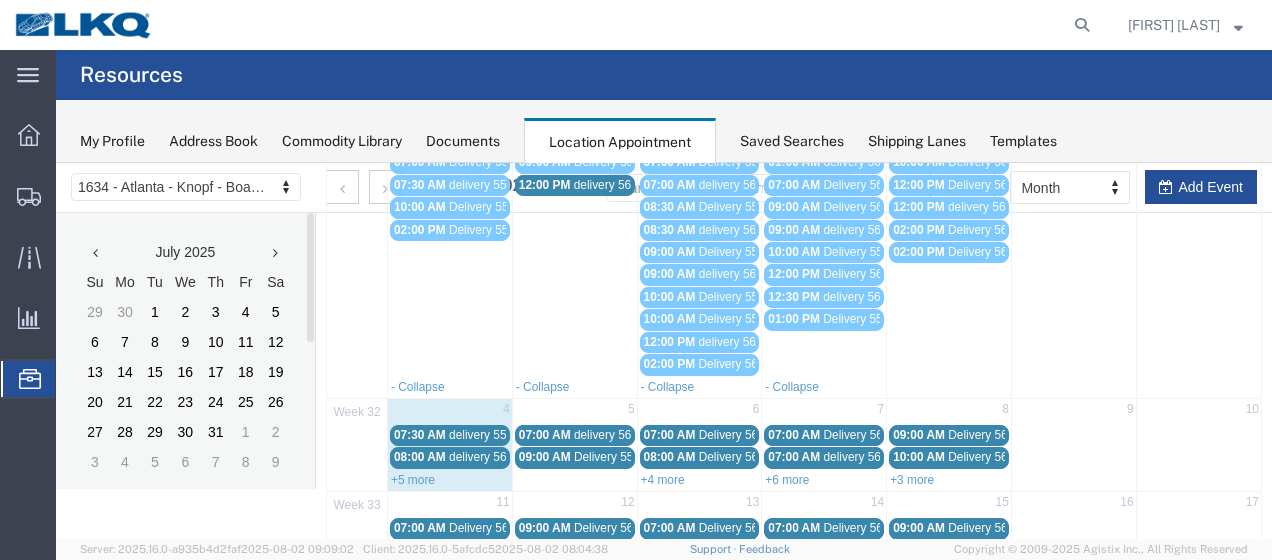 scroll, scrollTop: 200, scrollLeft: 0, axis: vertical 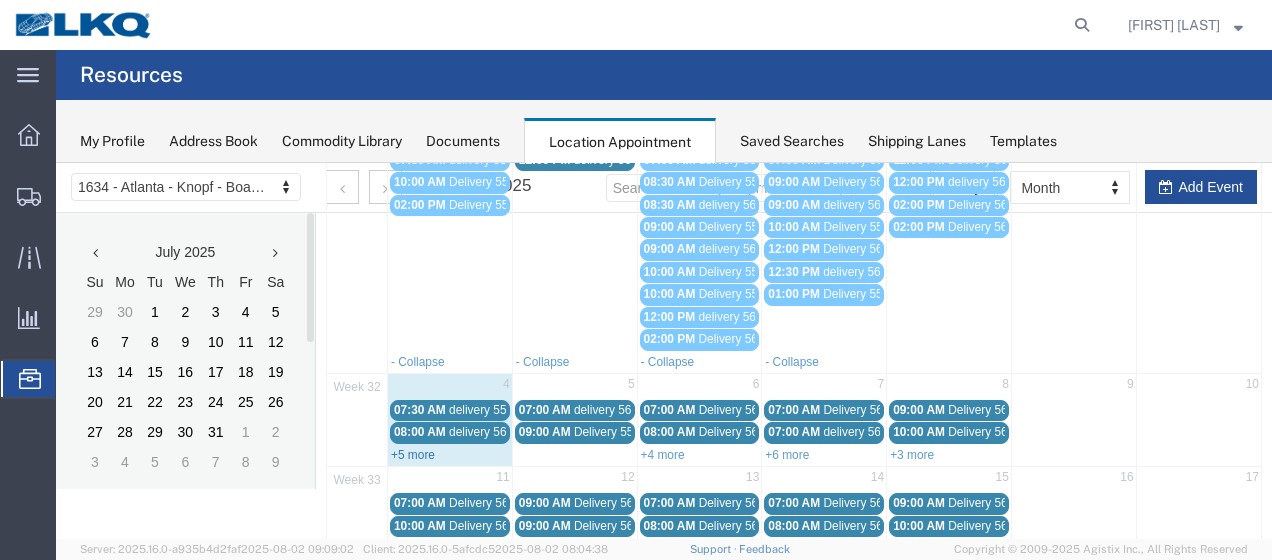click on "+5 more" at bounding box center [413, 455] 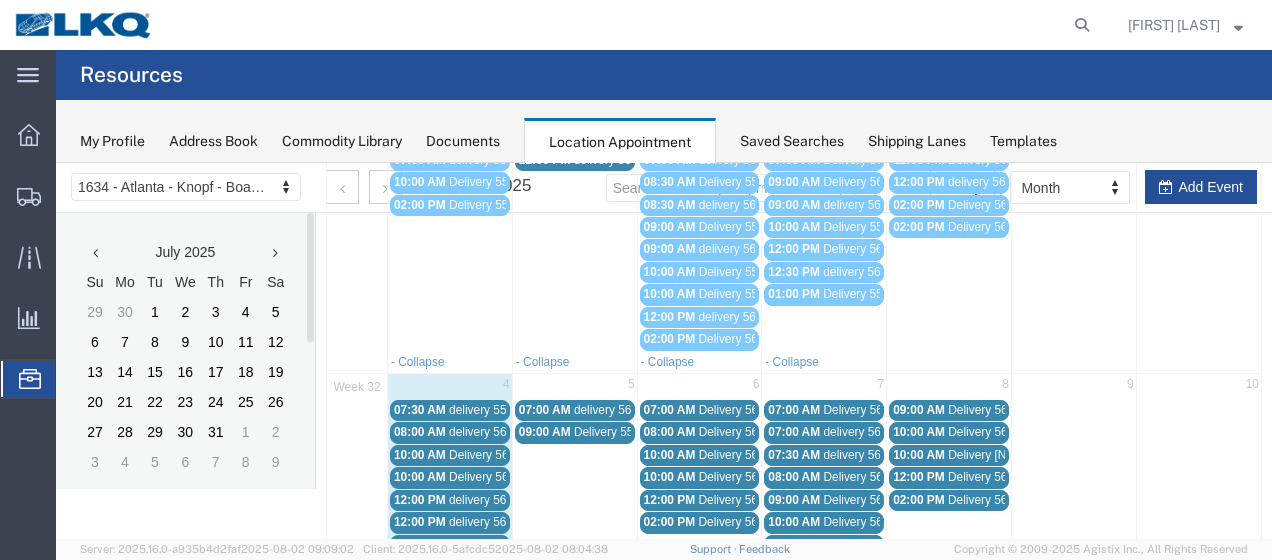 click on "delivery 55993652" at bounding box center (497, 410) 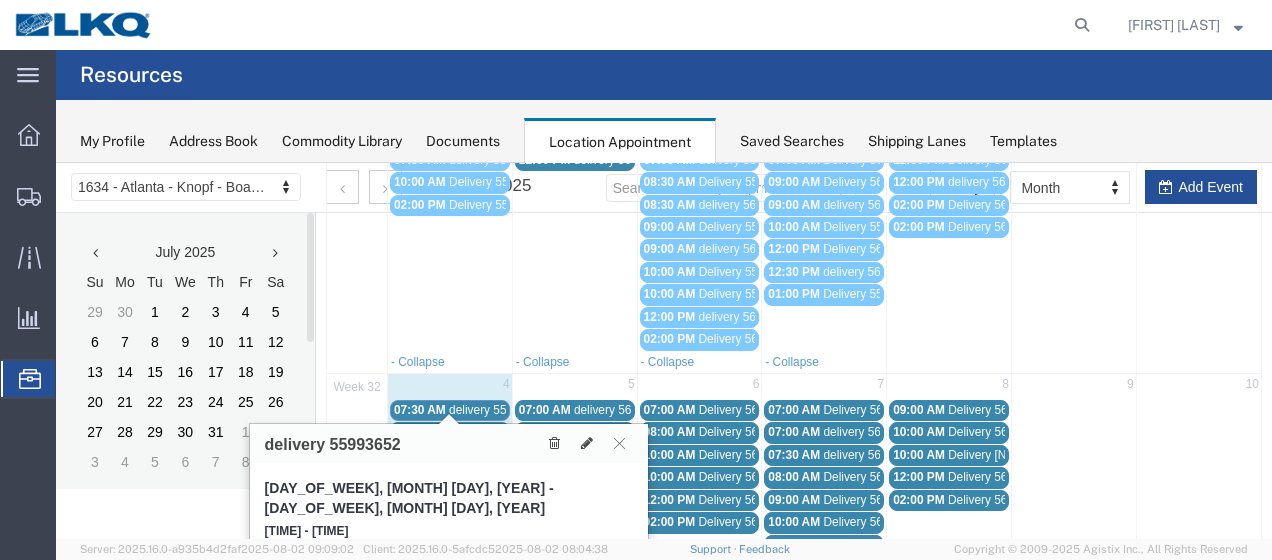 click on "delivery 56342770" at bounding box center [497, 432] 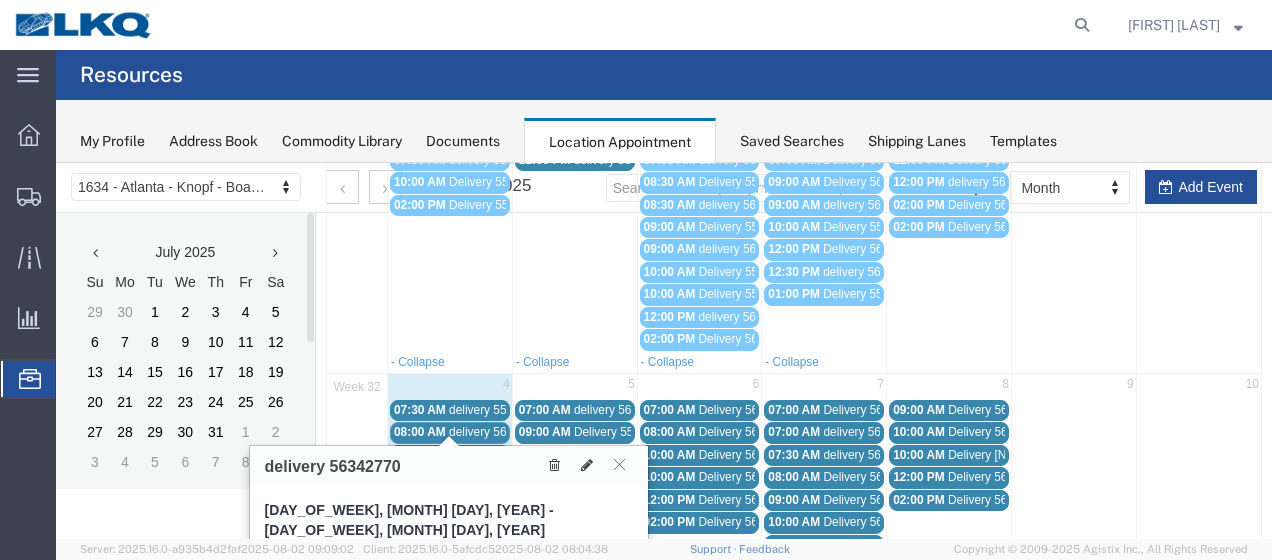 click on "delivery 55993652" at bounding box center (497, 410) 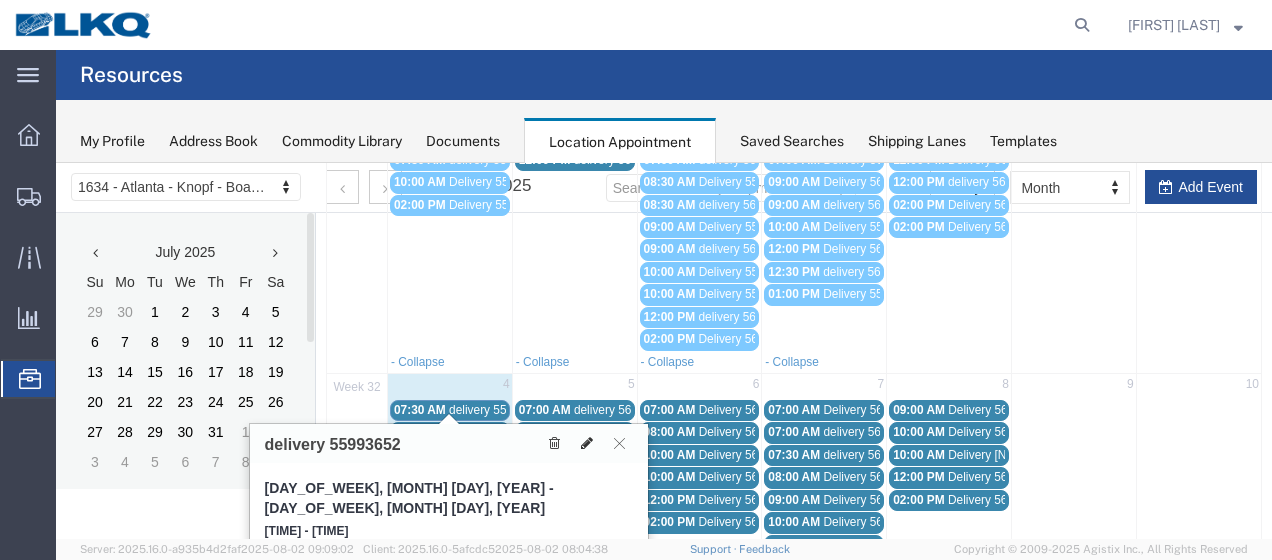 click at bounding box center (587, 443) 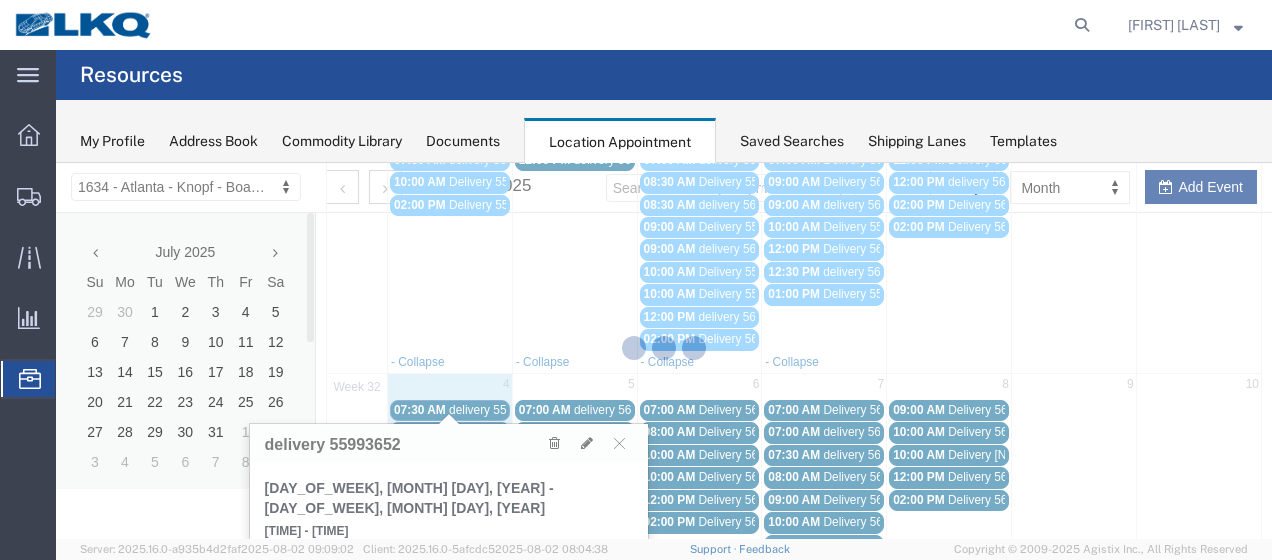select on "1" 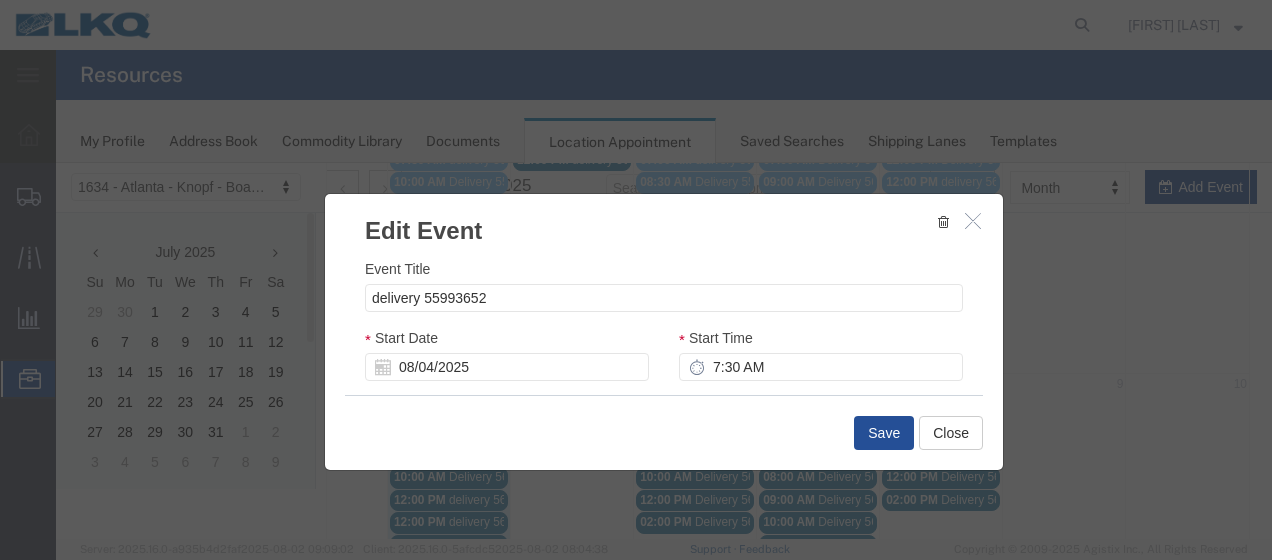 select 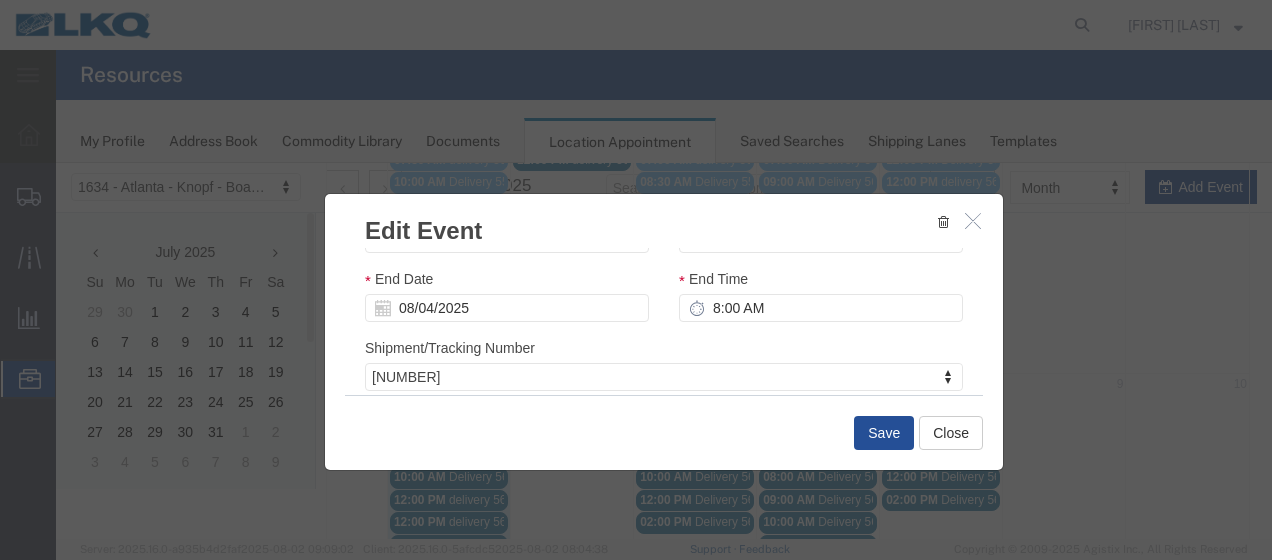 scroll, scrollTop: 258, scrollLeft: 0, axis: vertical 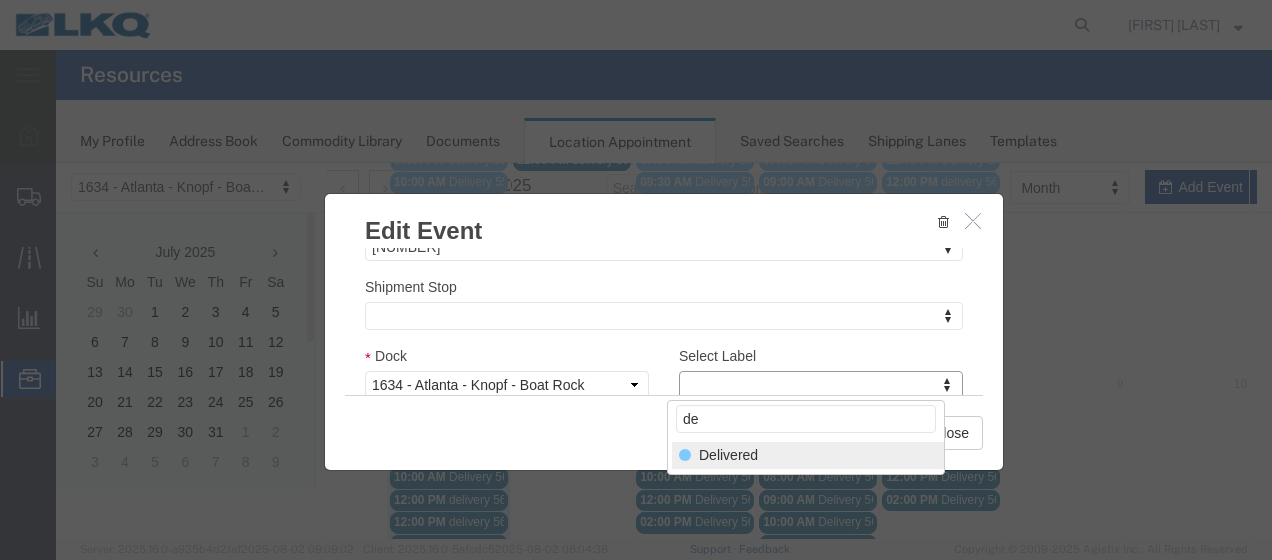 type on "de" 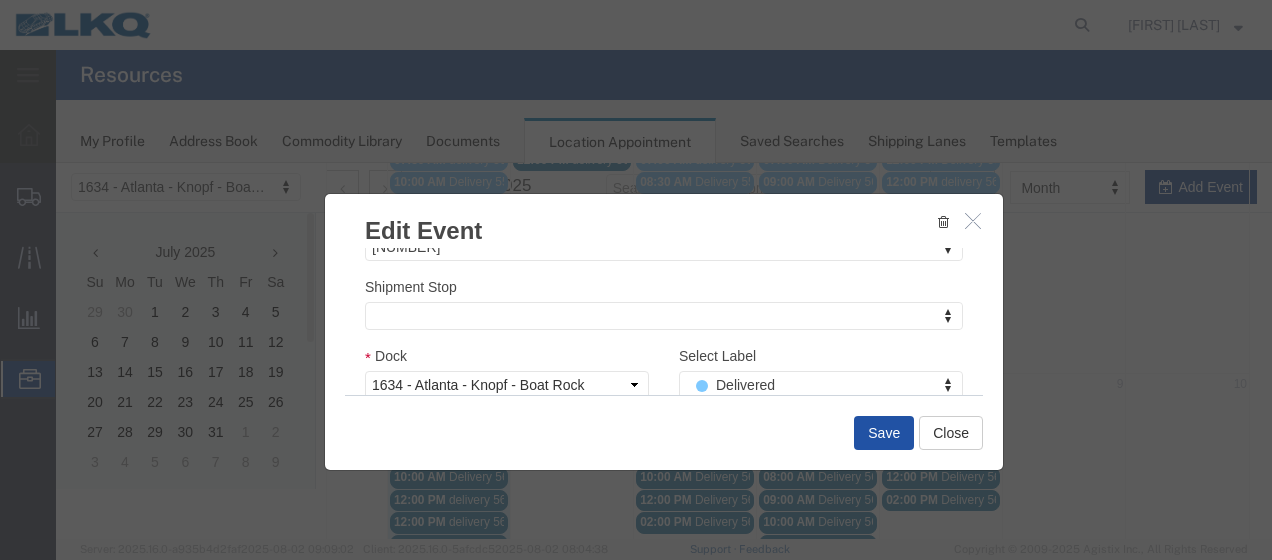 click on "Save" at bounding box center (884, 433) 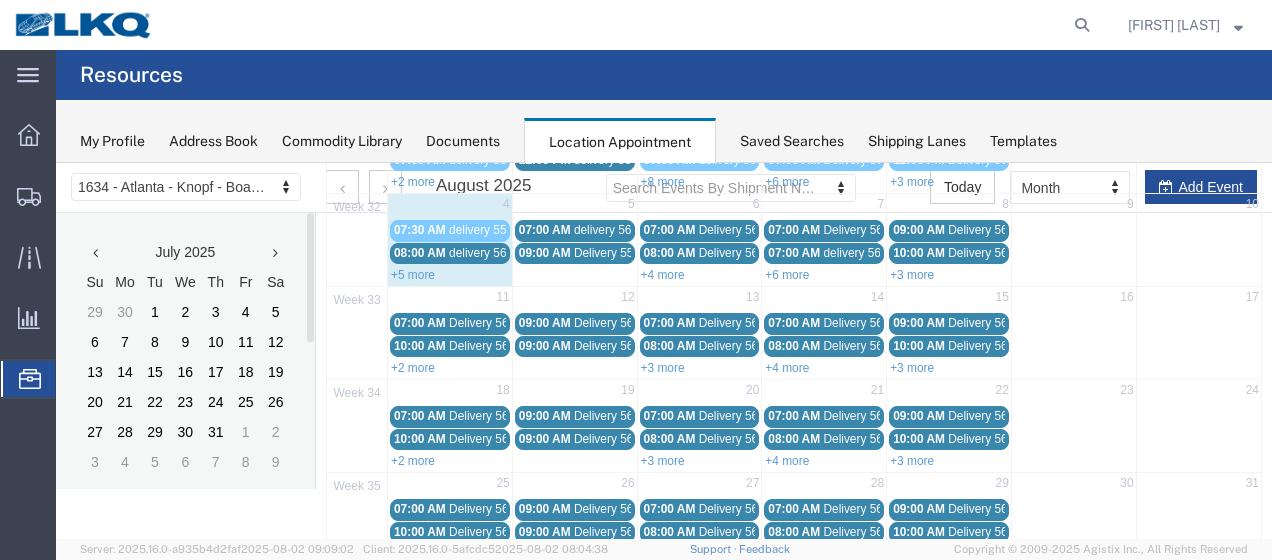 scroll, scrollTop: 119, scrollLeft: 0, axis: vertical 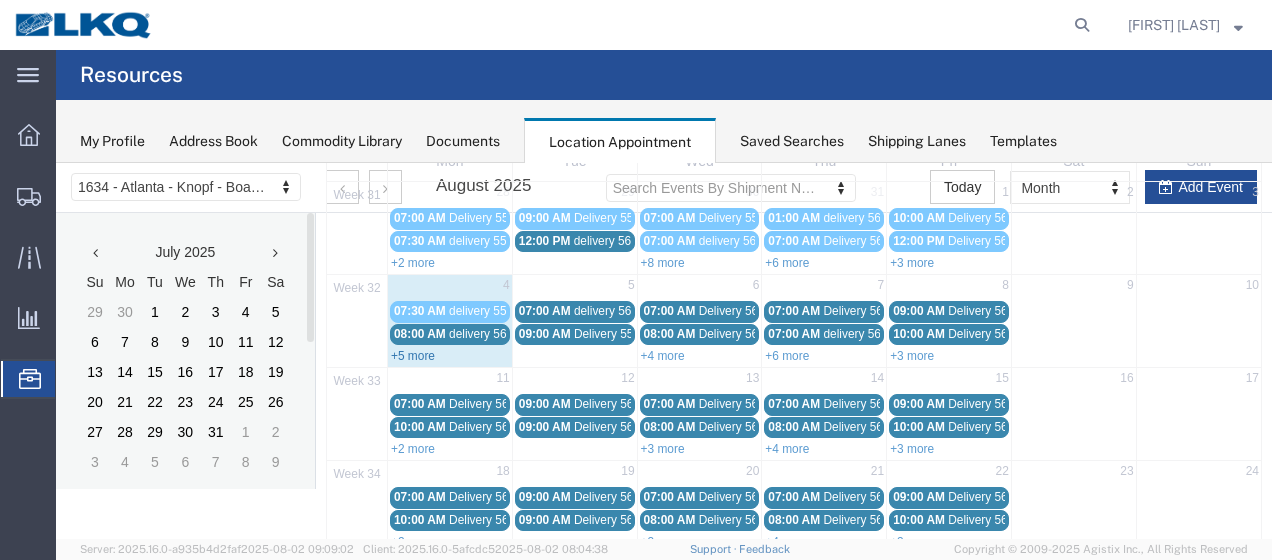 click on "+5 more" at bounding box center (413, 356) 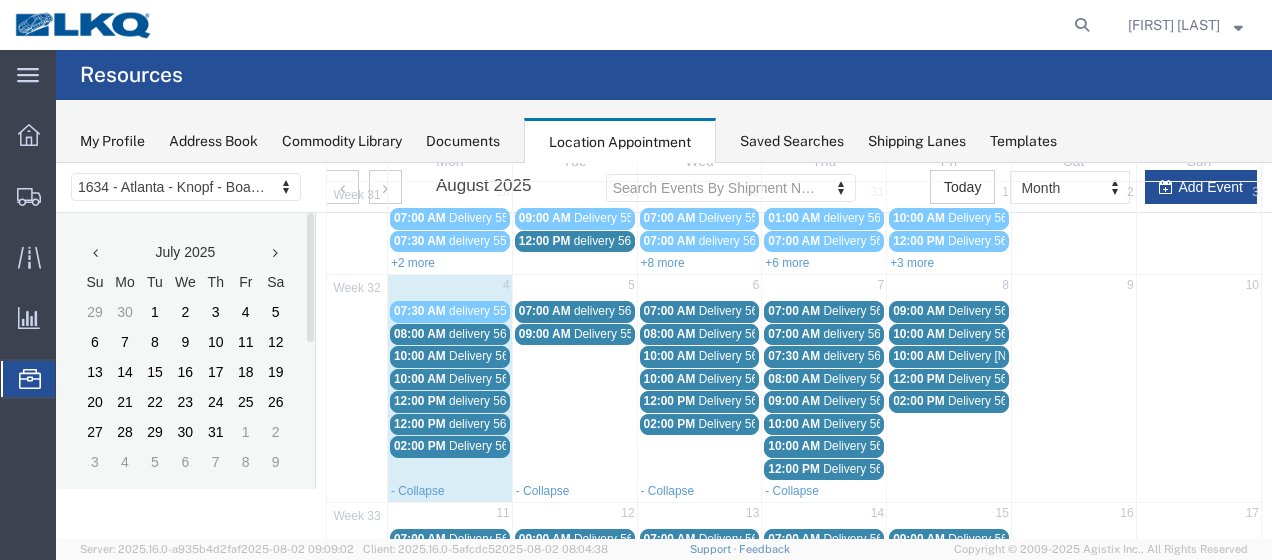 click on "10:00 AM" at bounding box center [420, 356] 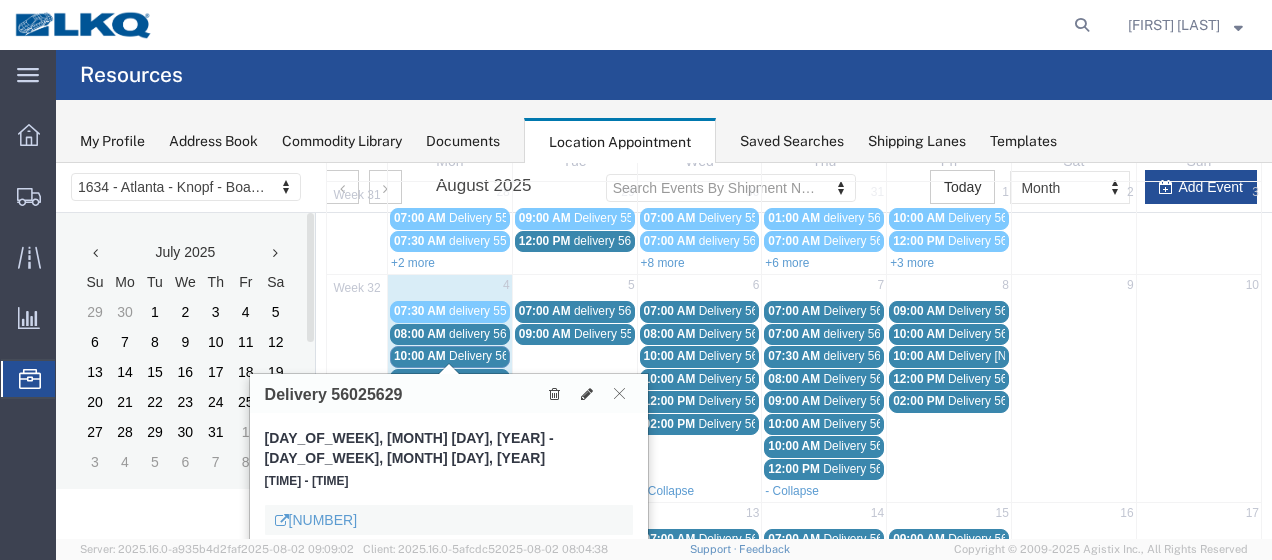 click on "08:00 AM" at bounding box center [420, 334] 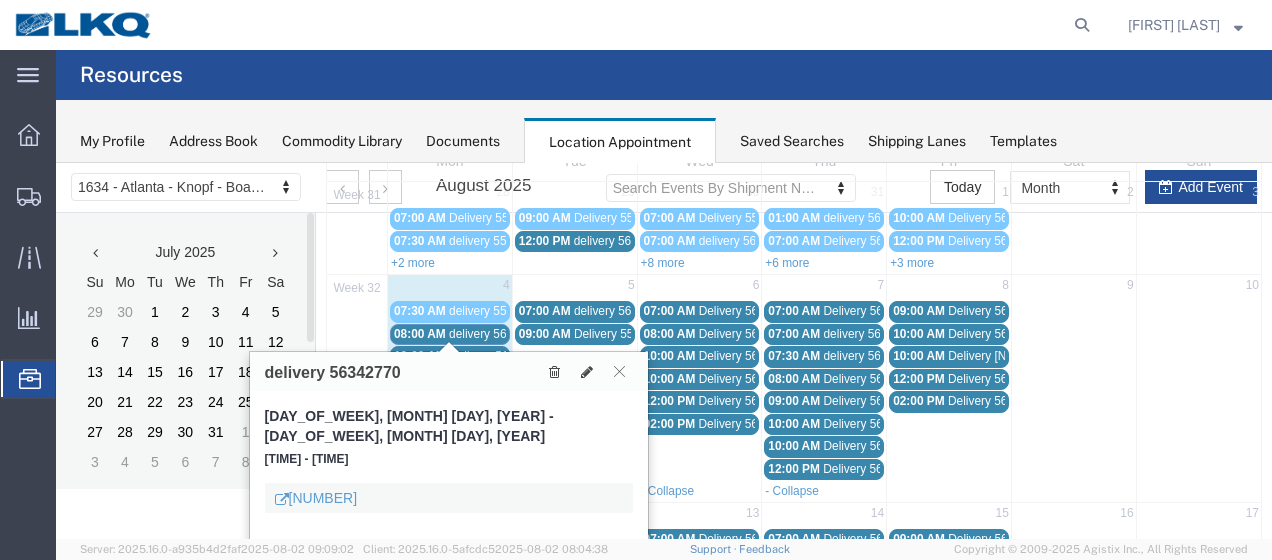click on "Delivery 56025629" at bounding box center [498, 356] 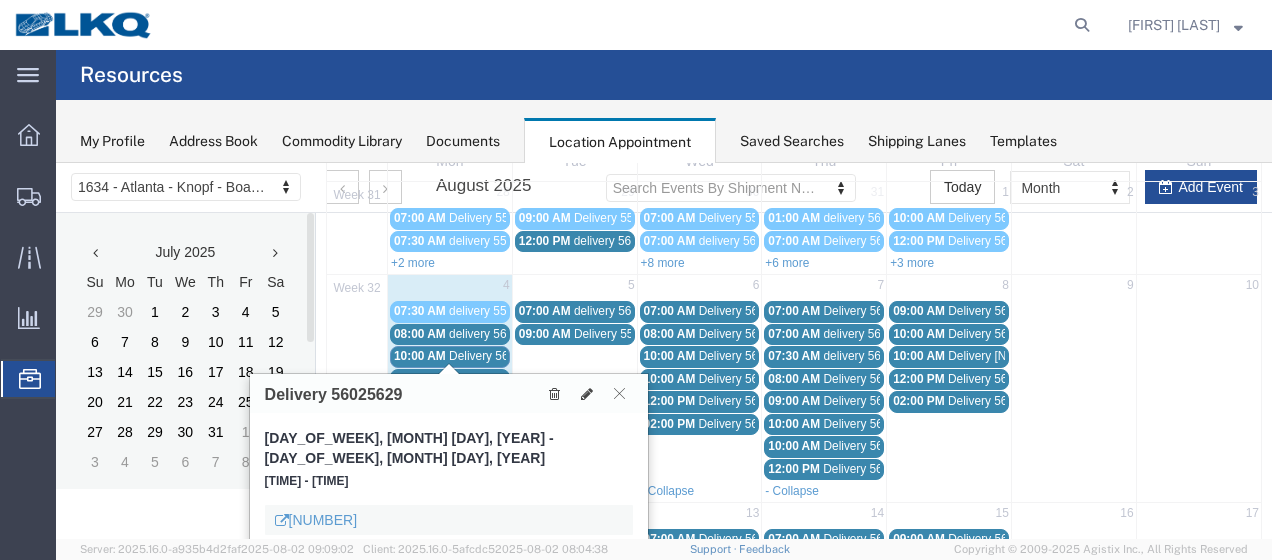 click on "[TIME]   Delivery [NUMBER]" at bounding box center [450, 379] 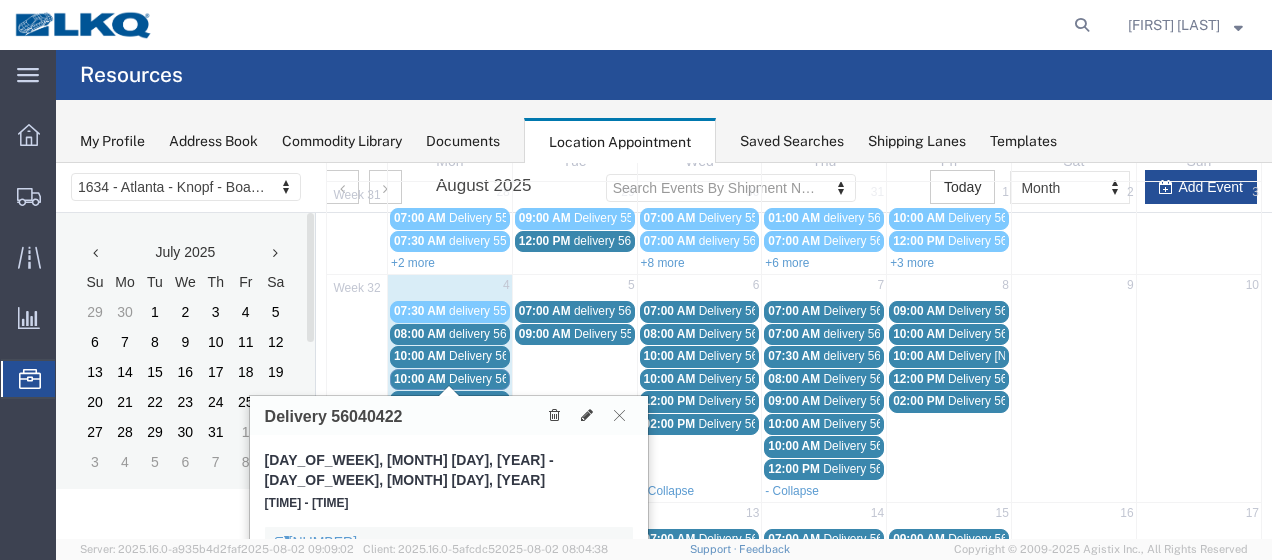 click on "delivery 56346498" at bounding box center (497, 401) 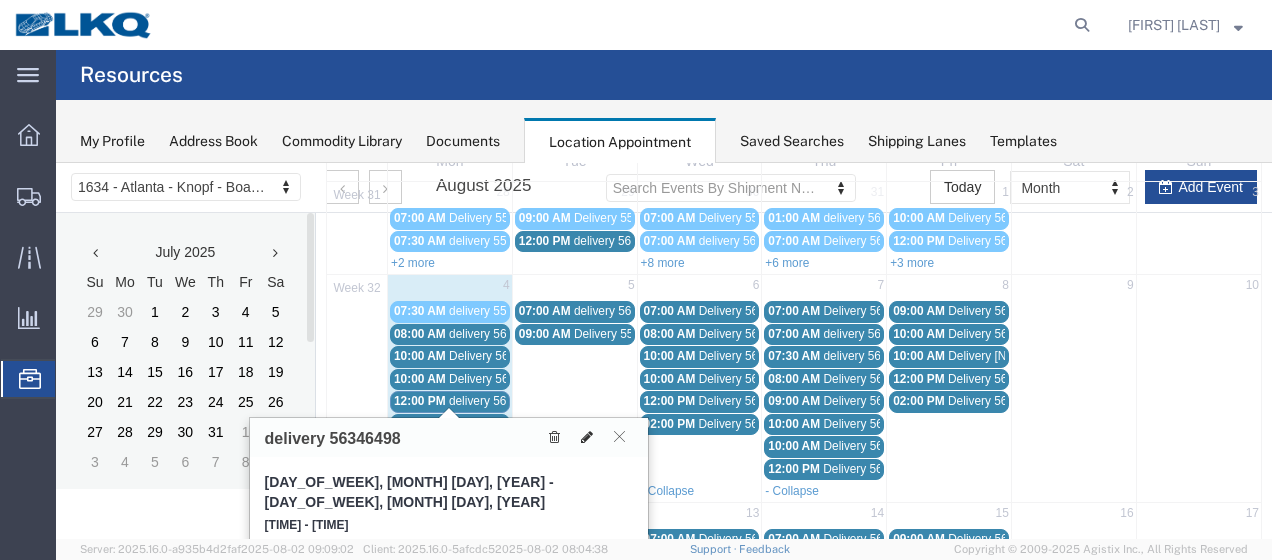 click at bounding box center (587, 437) 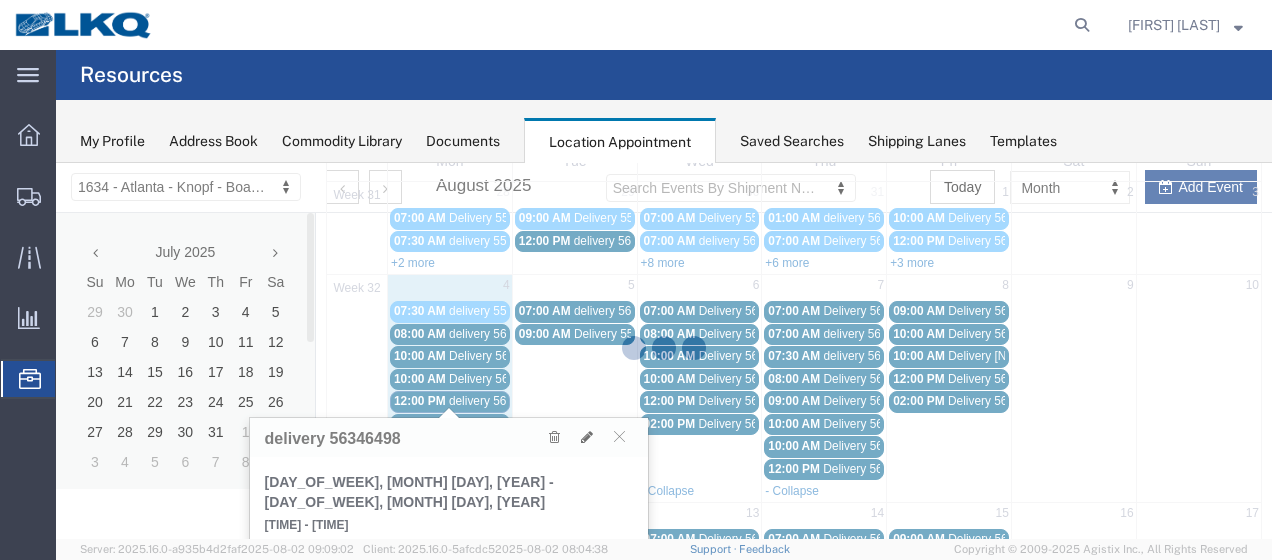 select on "100" 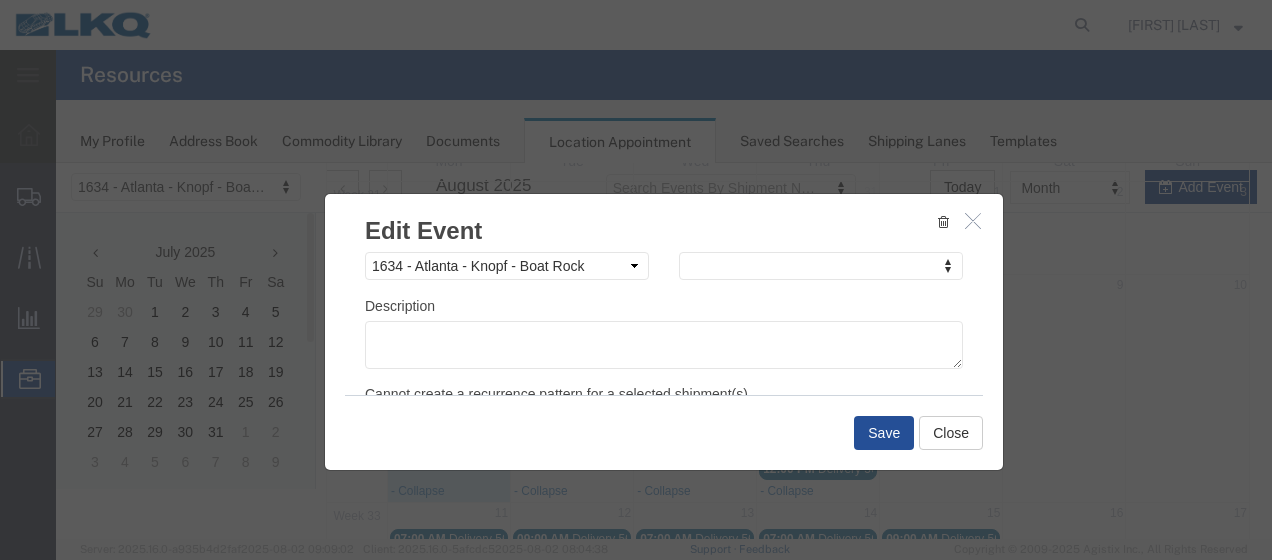 scroll, scrollTop: 386, scrollLeft: 0, axis: vertical 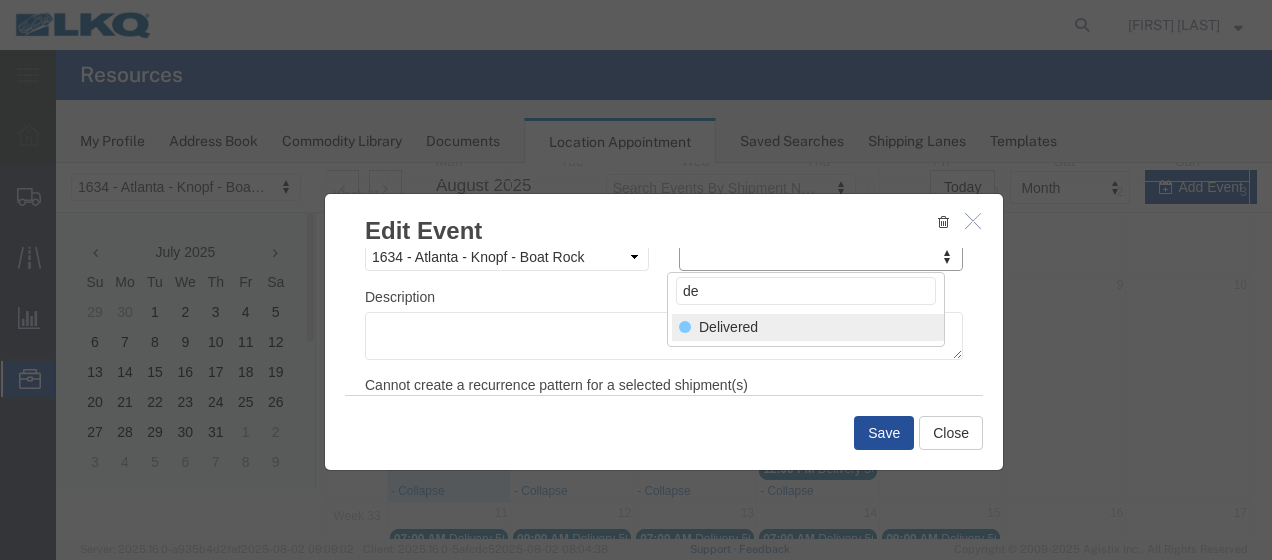 type on "de" 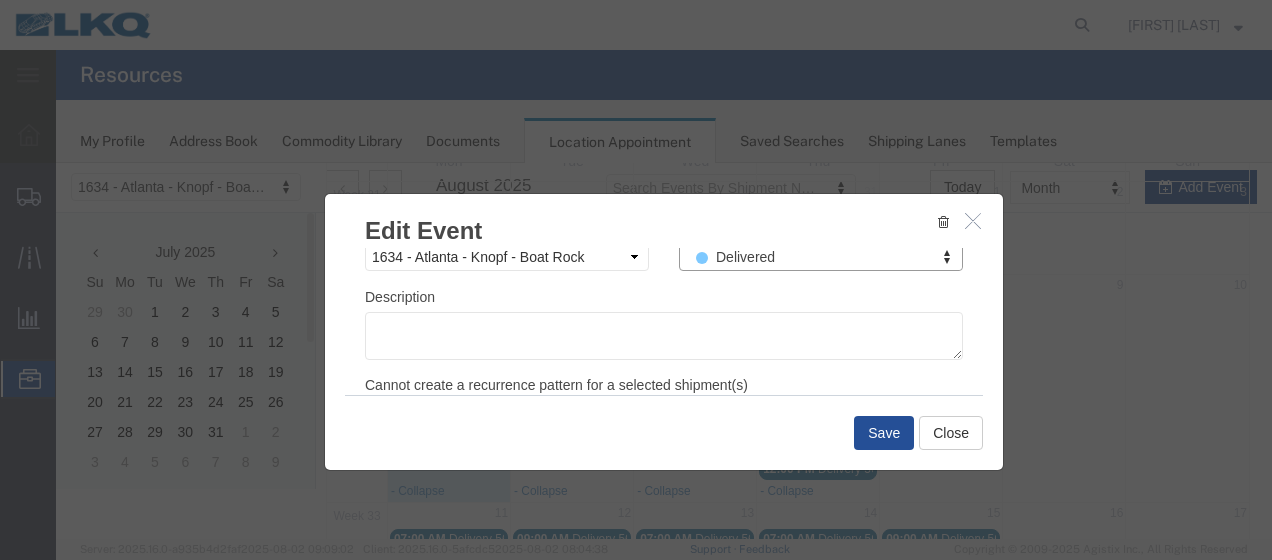 scroll, scrollTop: 308, scrollLeft: 0, axis: vertical 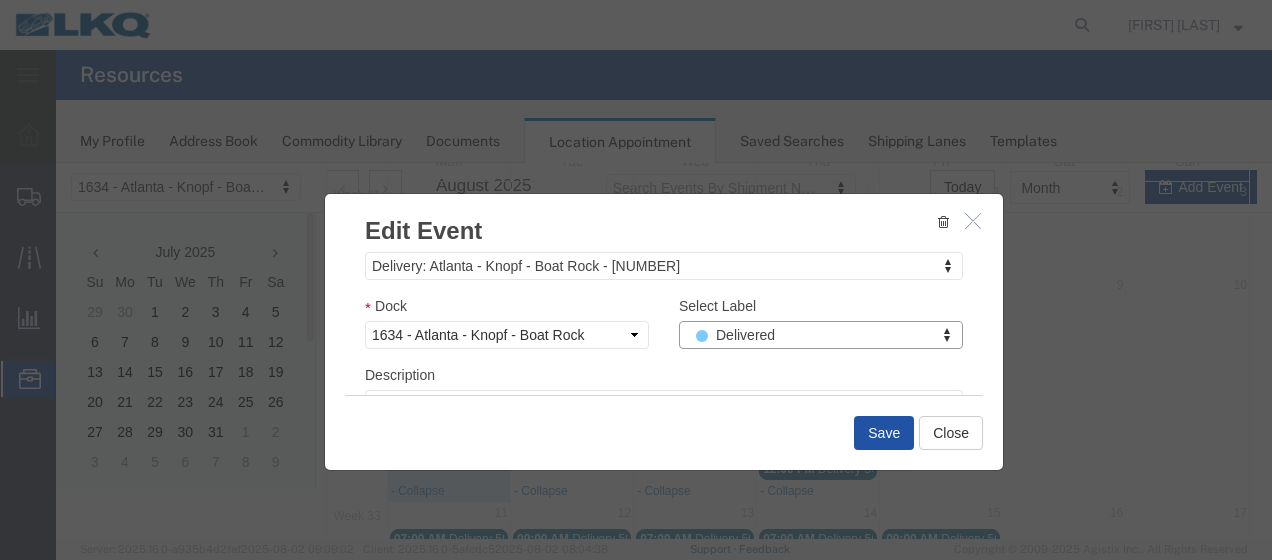 click on "Save" at bounding box center (884, 433) 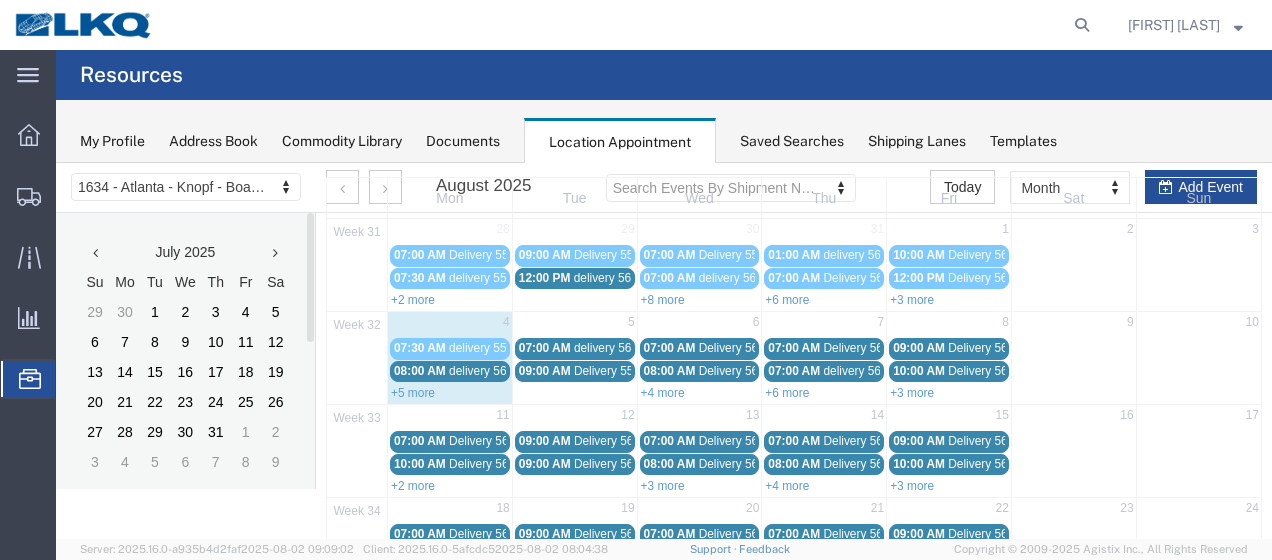 scroll, scrollTop: 100, scrollLeft: 0, axis: vertical 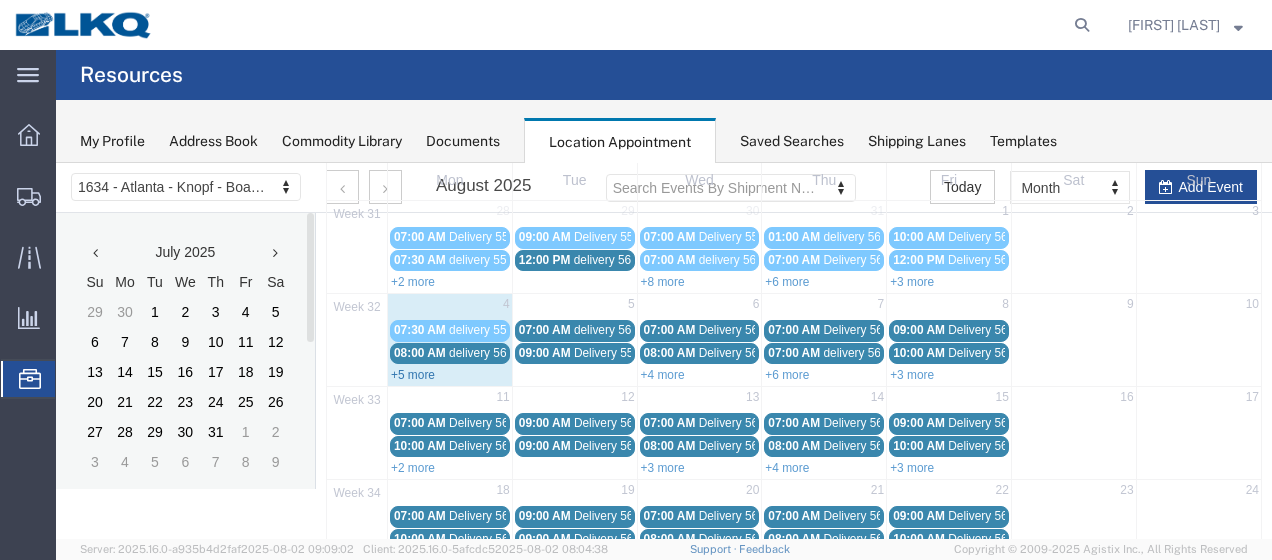 click on "+5 more" at bounding box center [413, 375] 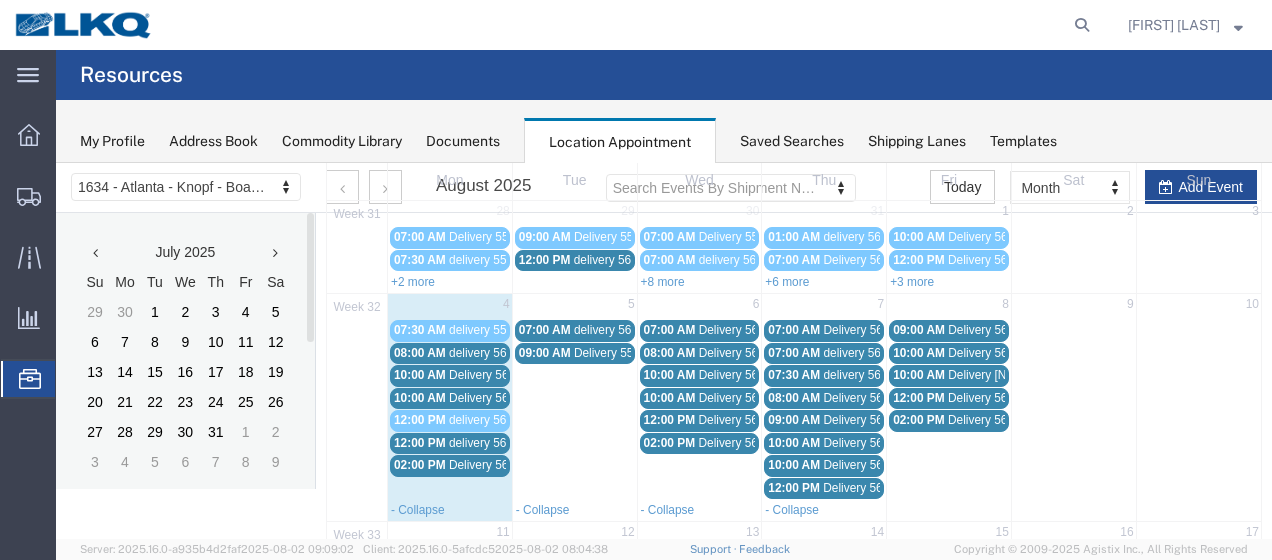 click on "Delivery 56055665" at bounding box center (498, 465) 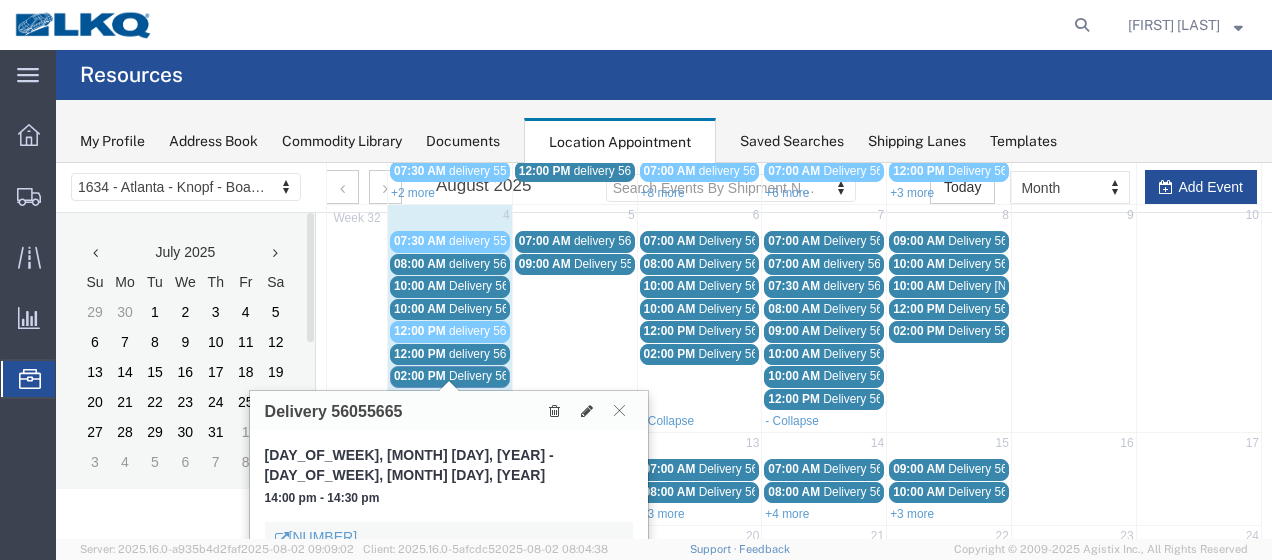 scroll, scrollTop: 300, scrollLeft: 0, axis: vertical 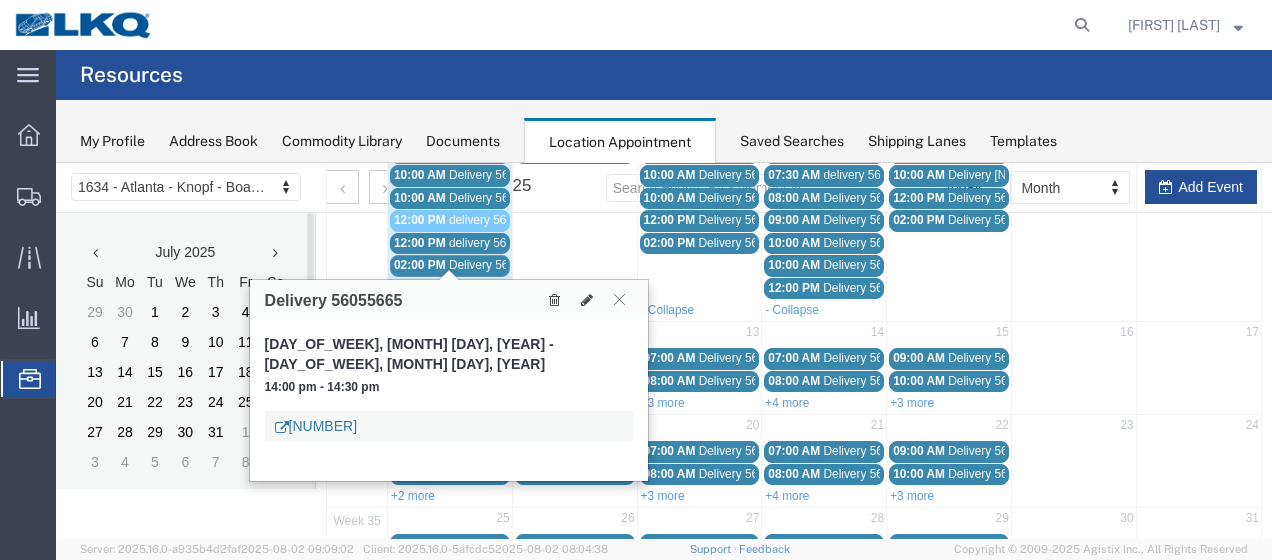 click on "[NUMBER]" at bounding box center [316, 426] 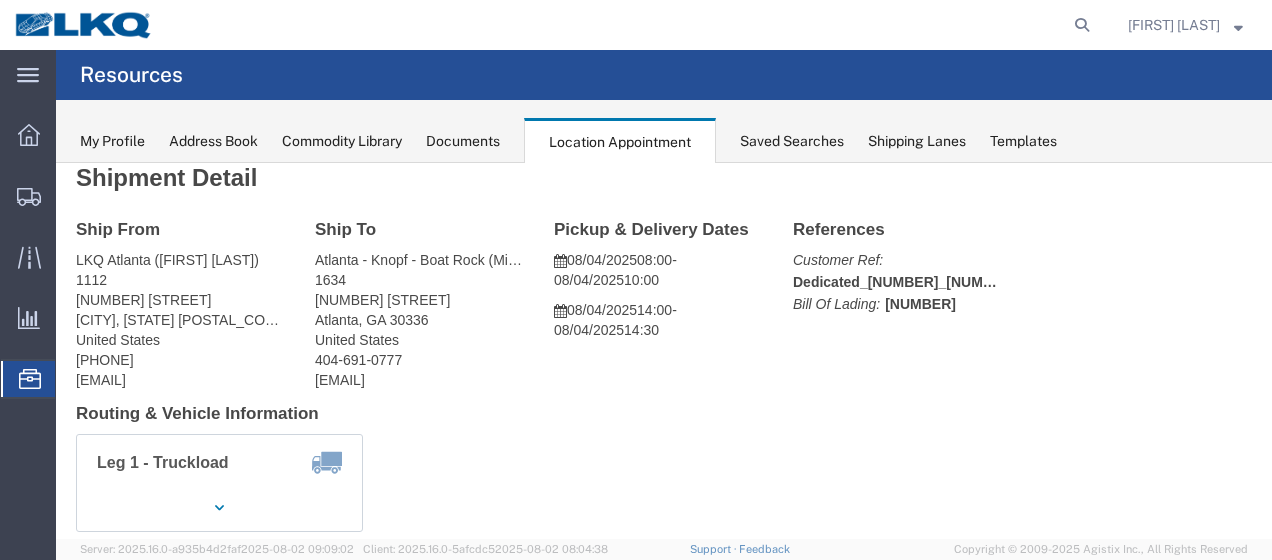 scroll, scrollTop: 0, scrollLeft: 0, axis: both 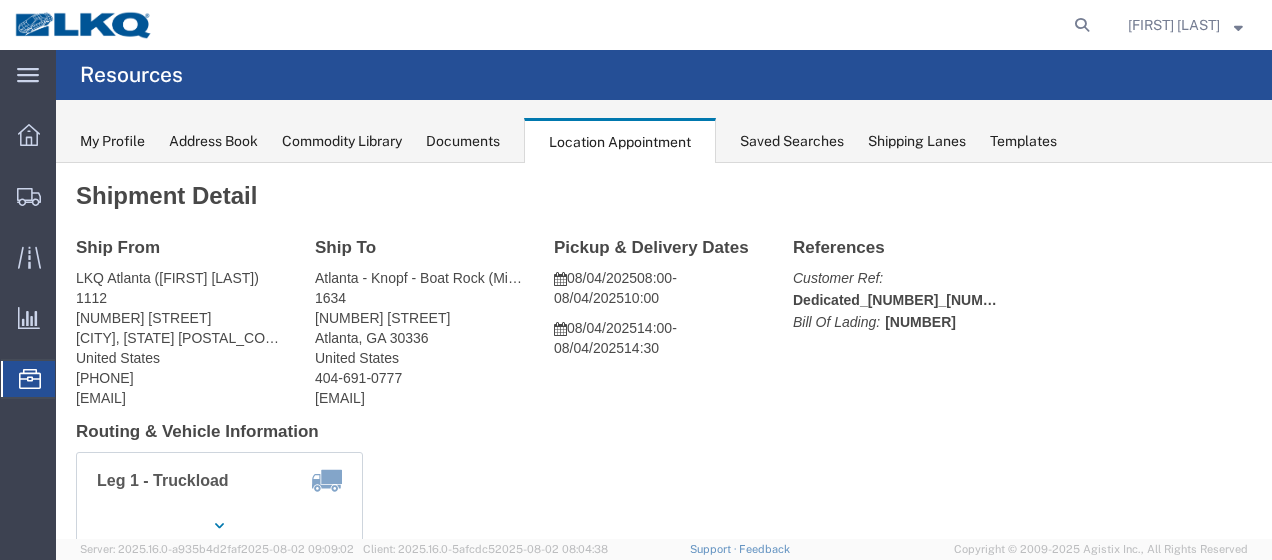 click on "Documents" 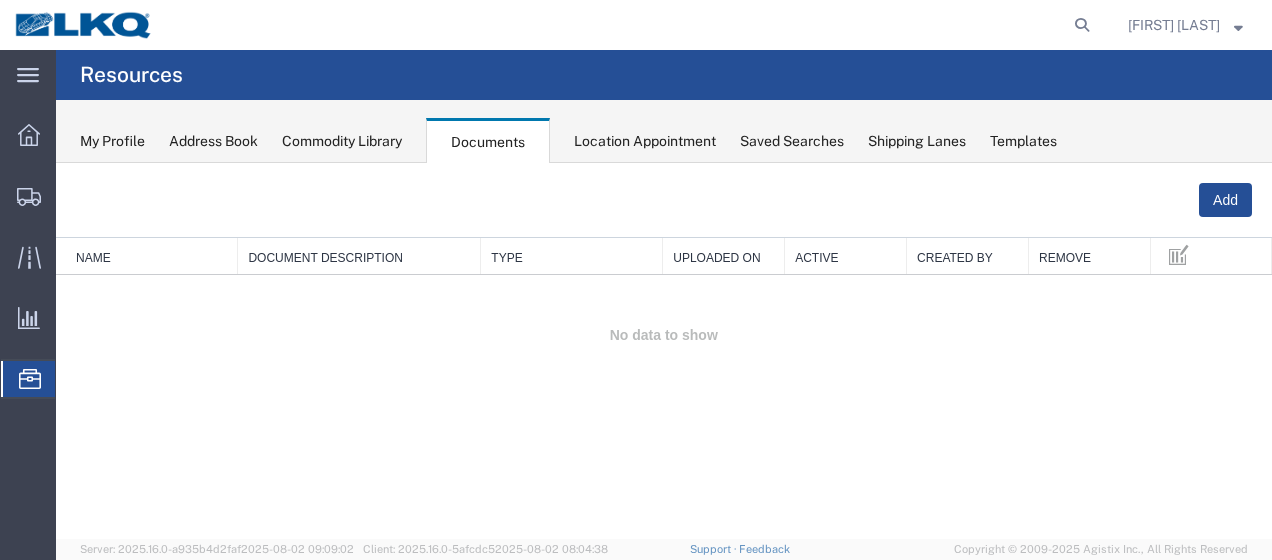 scroll, scrollTop: 0, scrollLeft: 0, axis: both 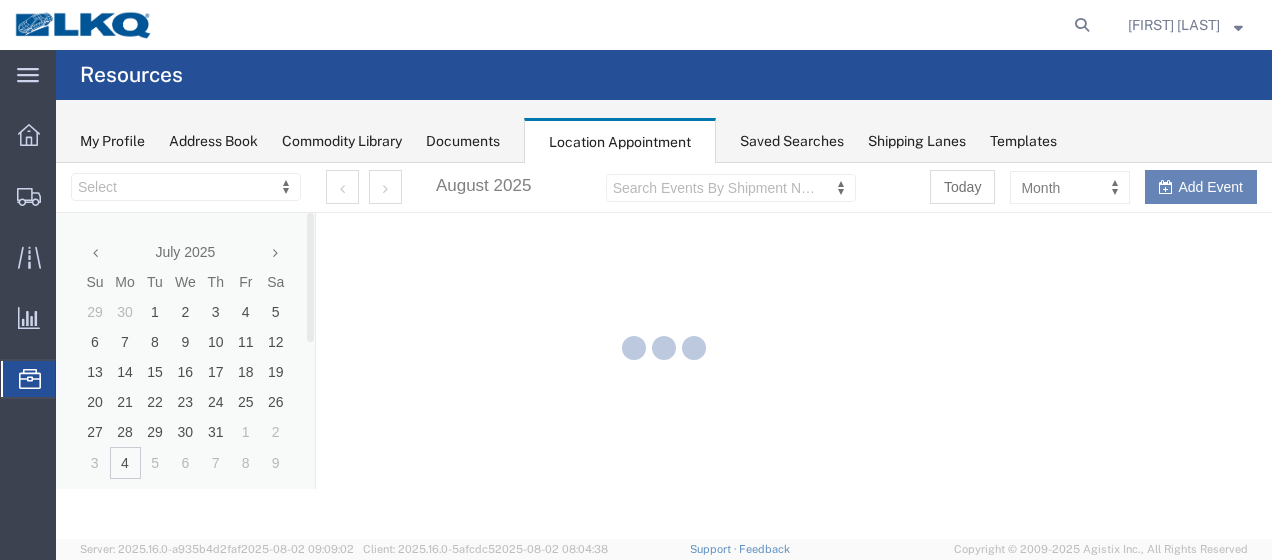 select on "28712" 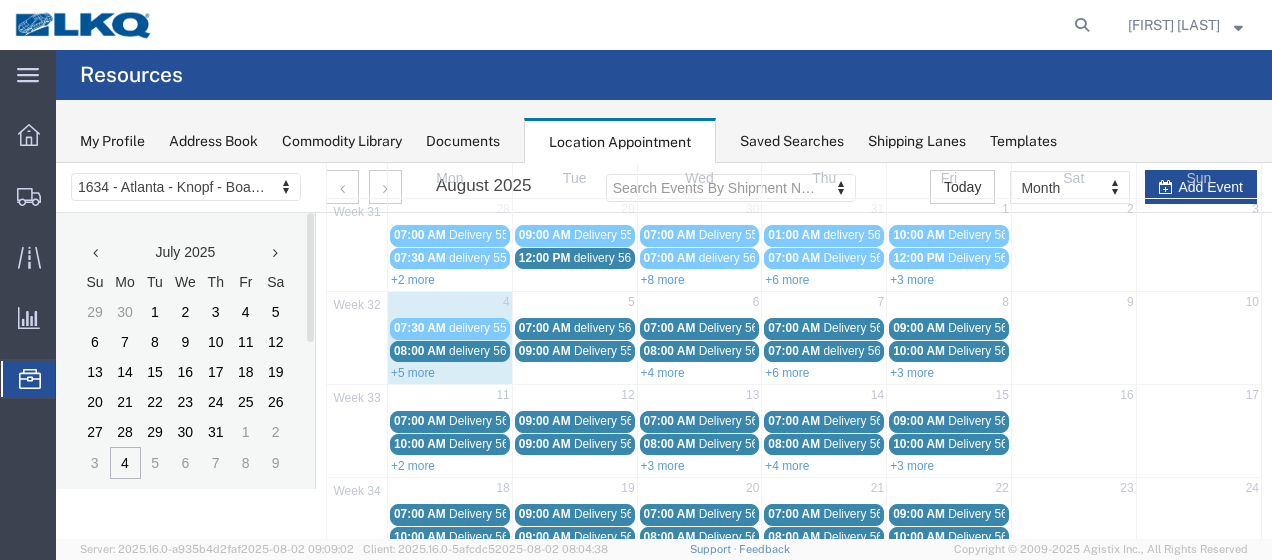 scroll, scrollTop: 200, scrollLeft: 0, axis: vertical 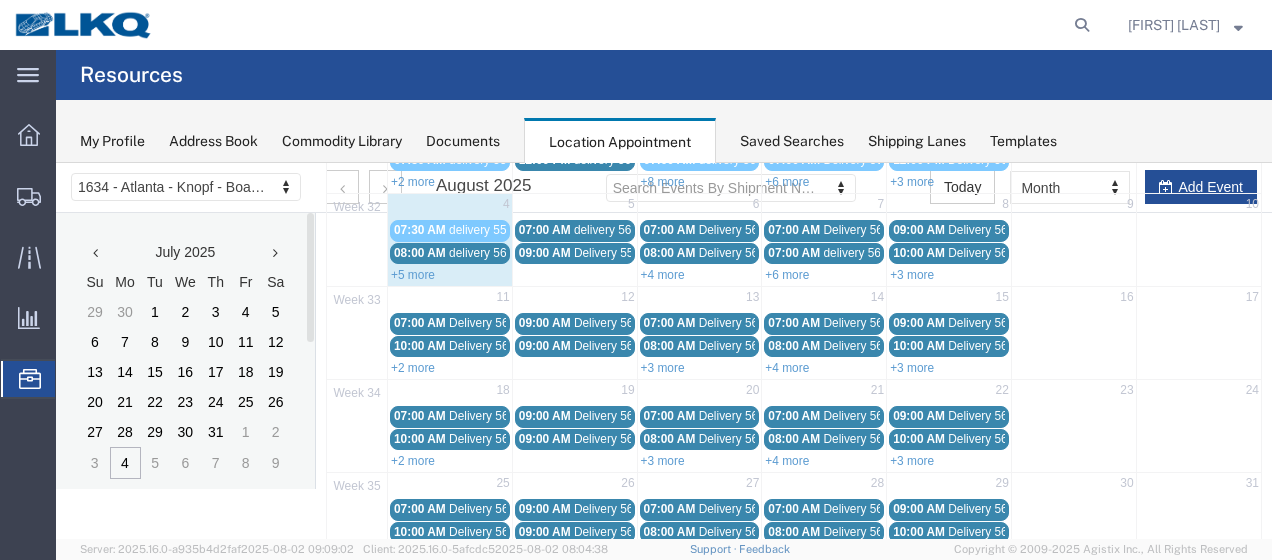 click on "+5 more" at bounding box center [413, 275] 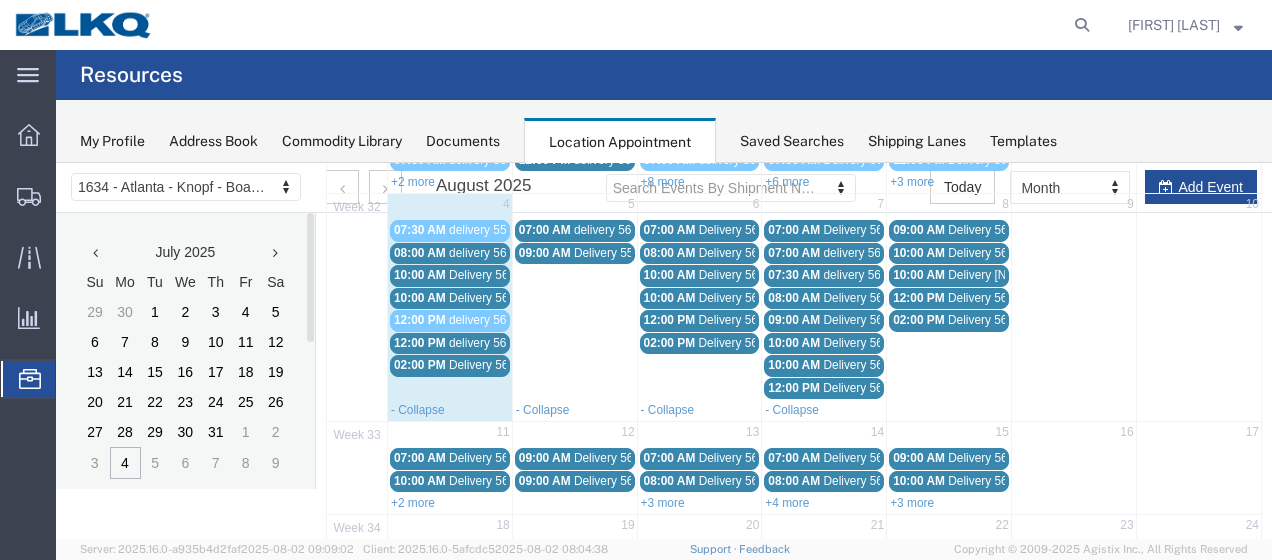 click on "02:00 PM" at bounding box center (420, 365) 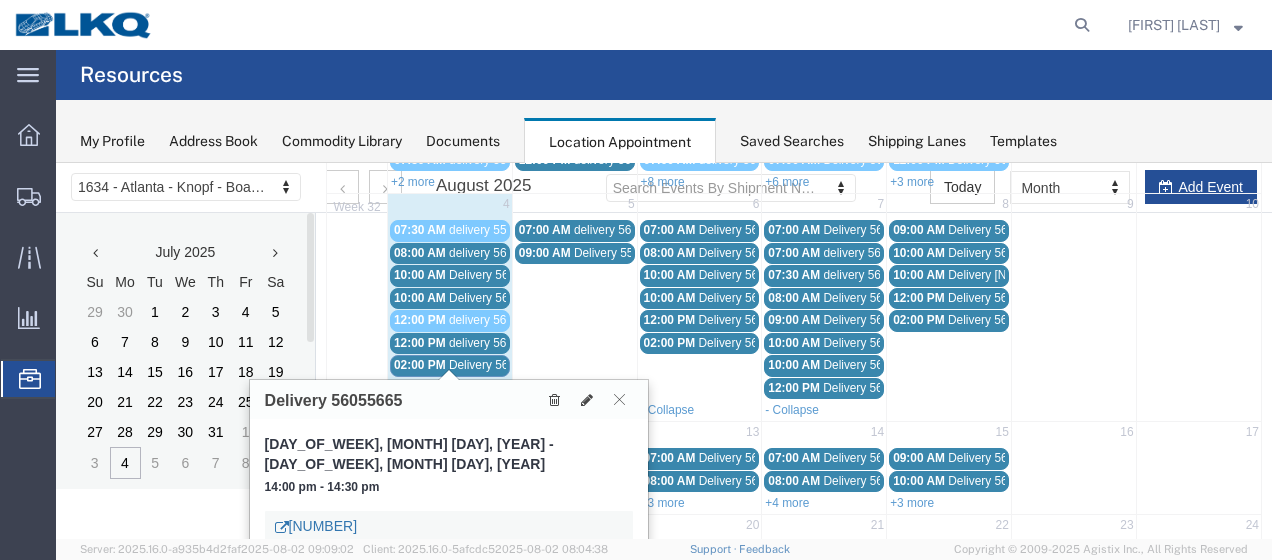 click on "[NUMBER]" at bounding box center (316, 526) 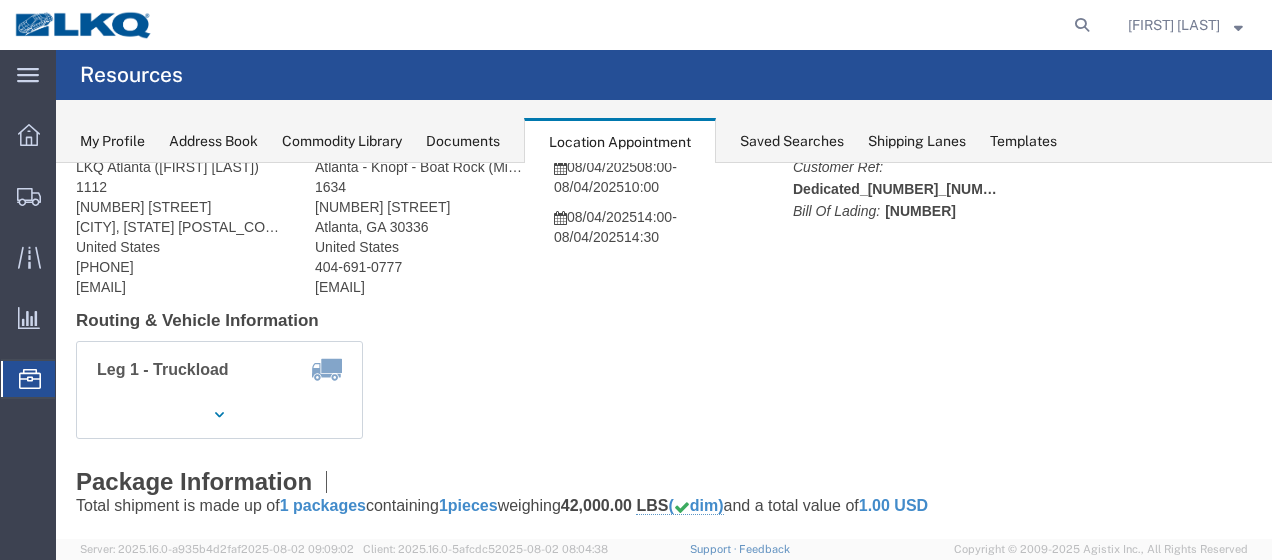 scroll, scrollTop: 0, scrollLeft: 0, axis: both 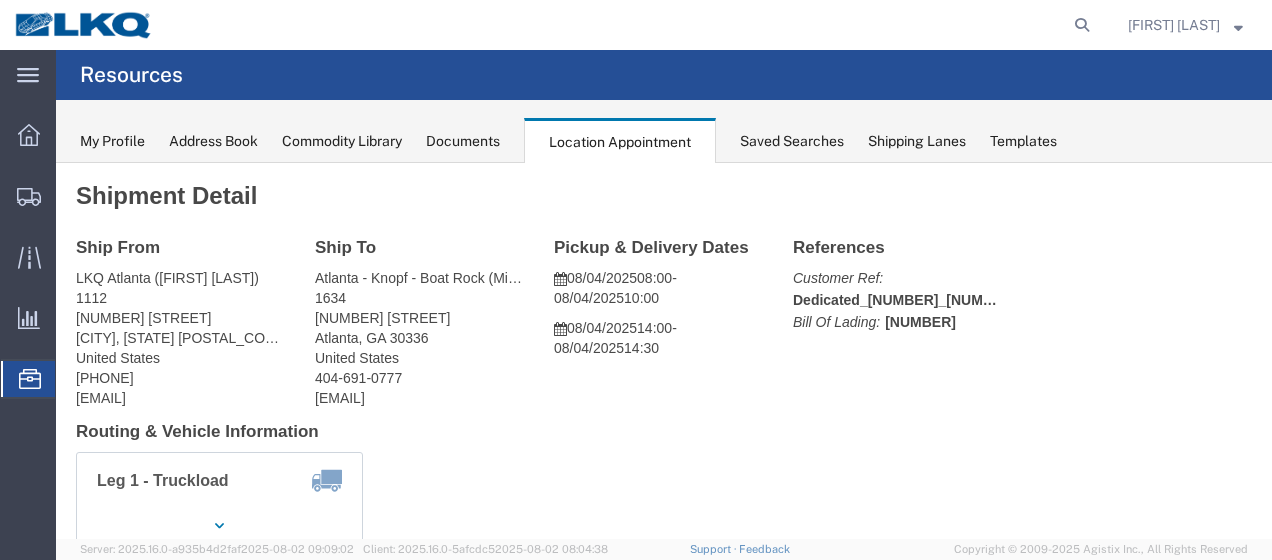 click on "Documents" 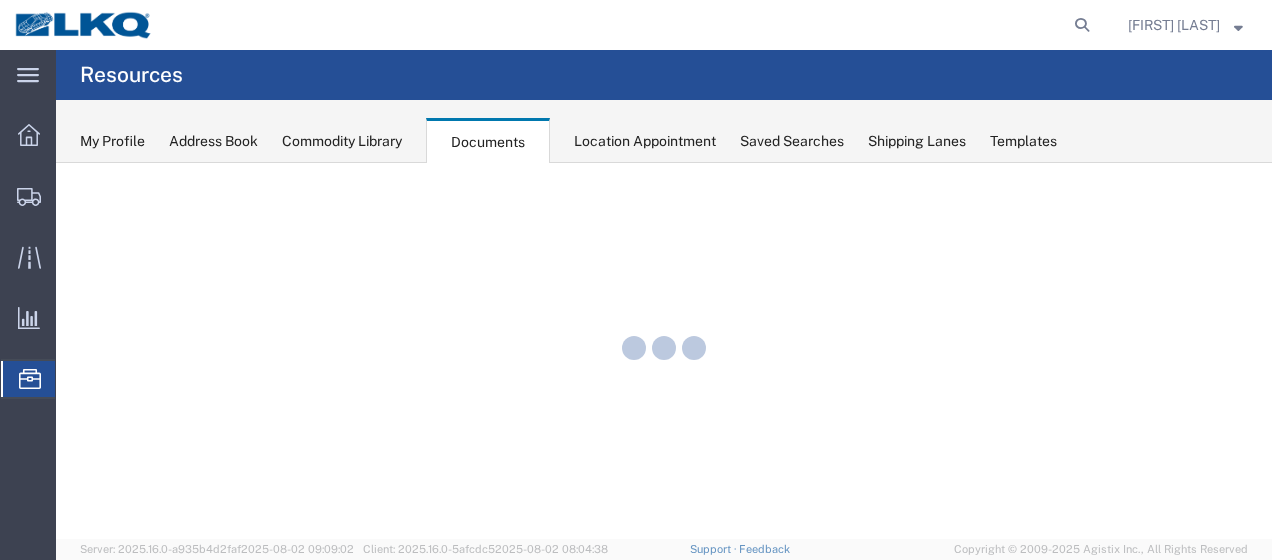 scroll, scrollTop: 0, scrollLeft: 0, axis: both 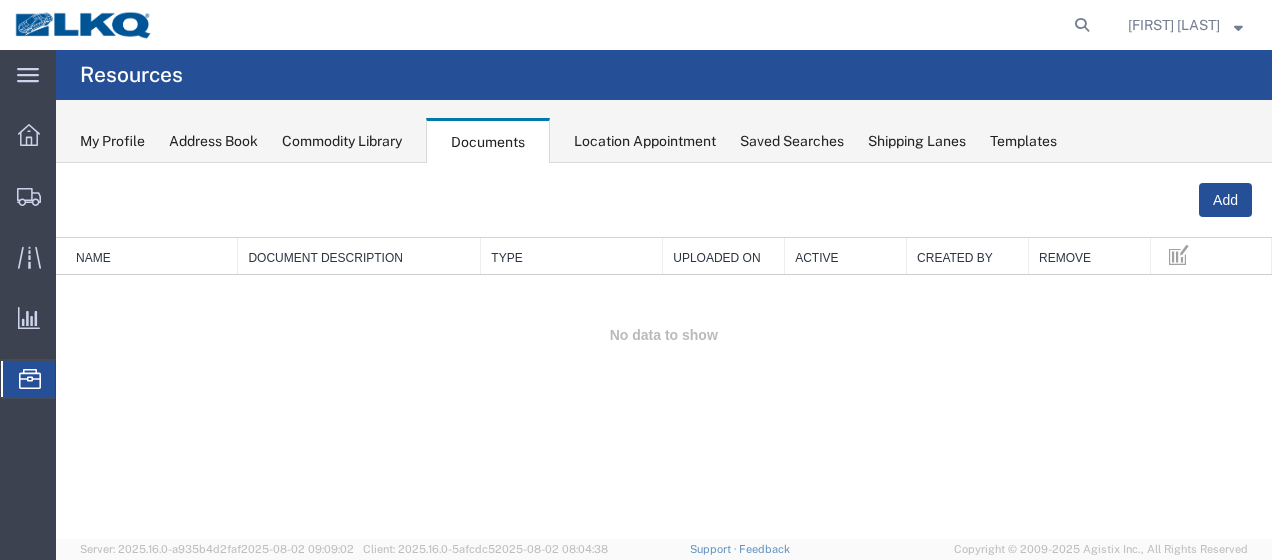 click on "Location Appointment" 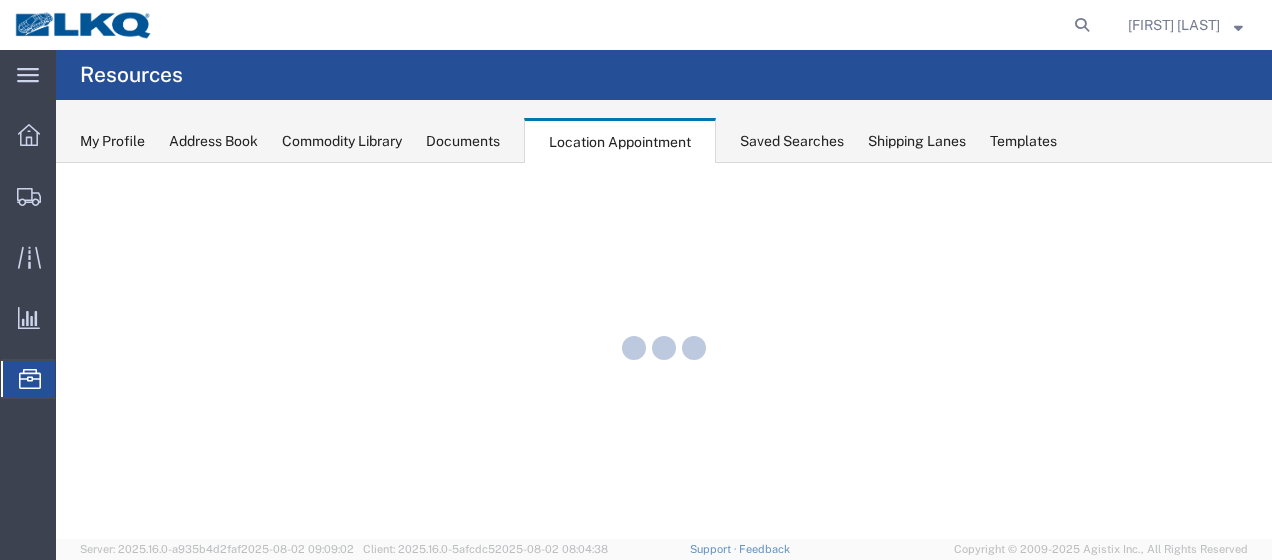 scroll, scrollTop: 0, scrollLeft: 0, axis: both 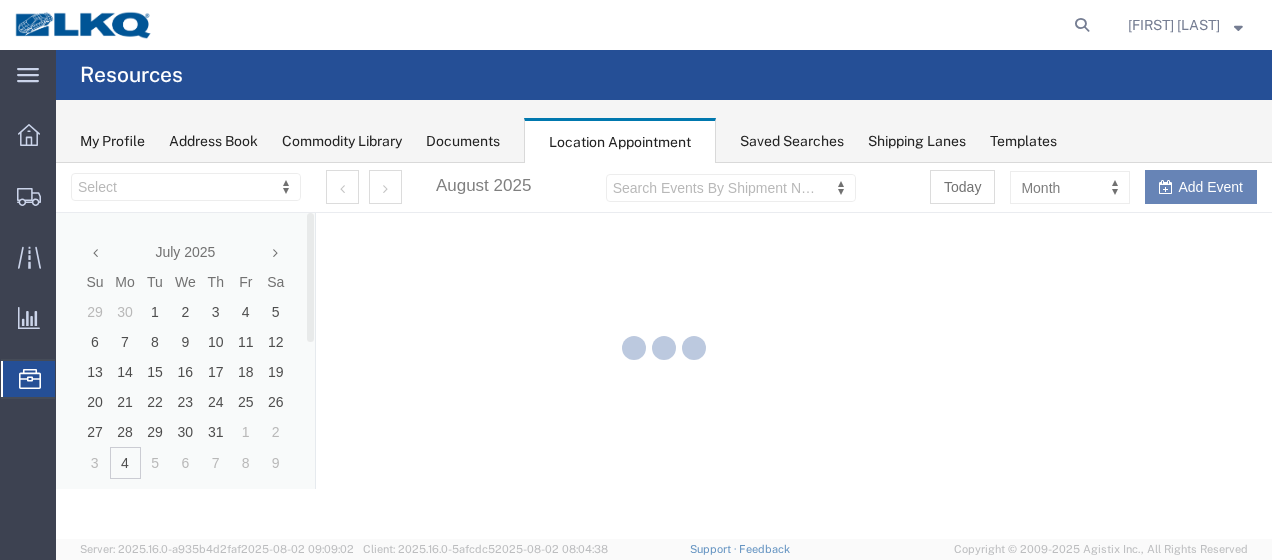 select on "28712" 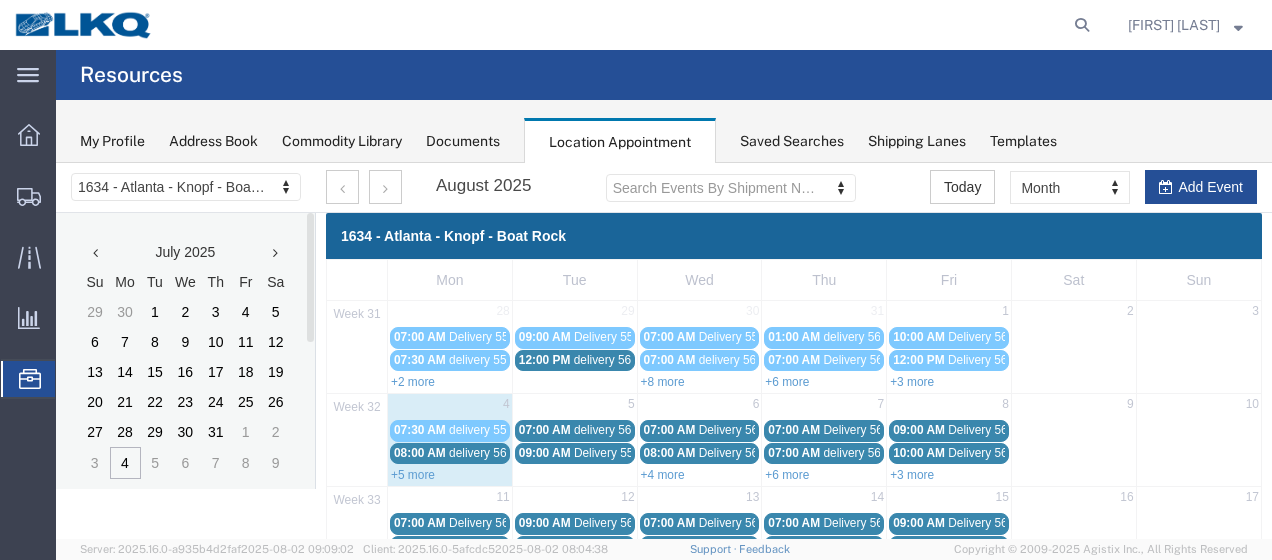 click on "08:00 AM" at bounding box center [420, 453] 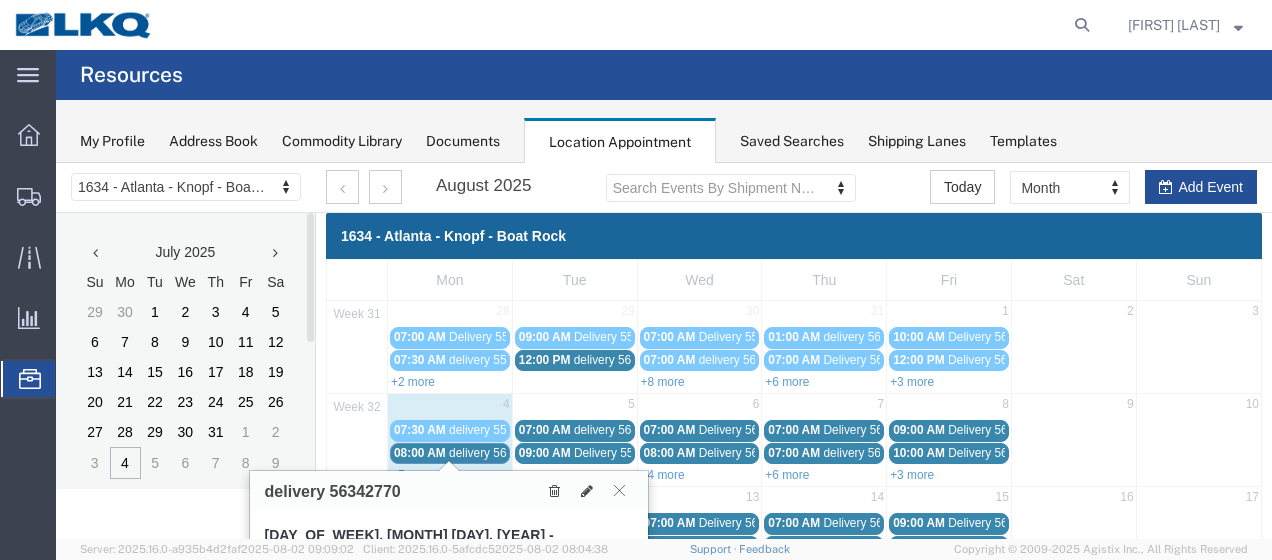 scroll, scrollTop: 200, scrollLeft: 0, axis: vertical 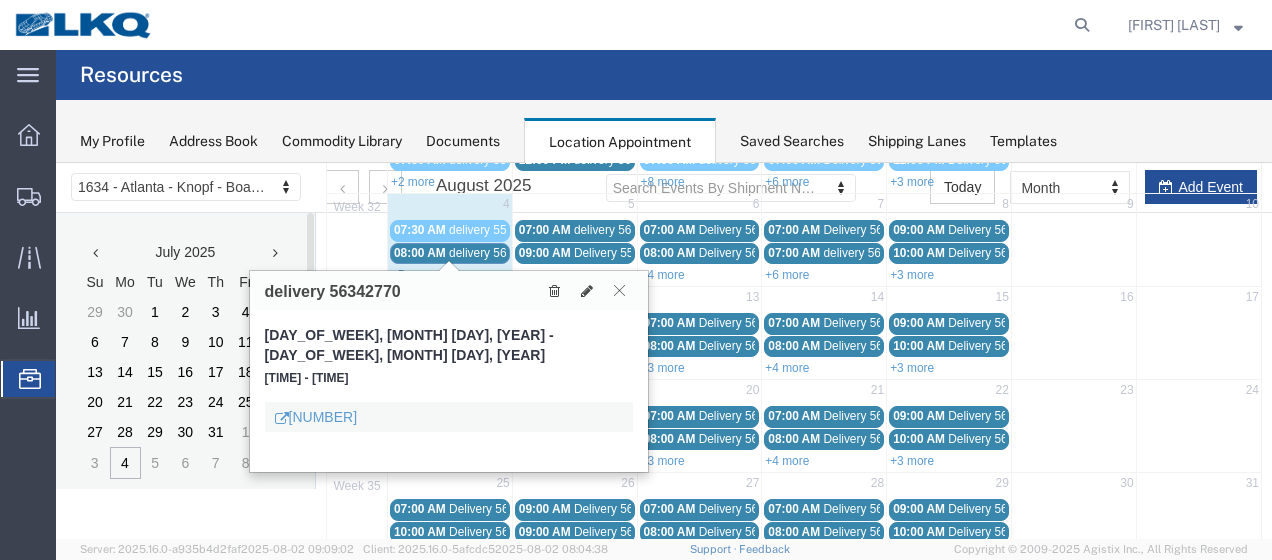 click at bounding box center [619, 290] 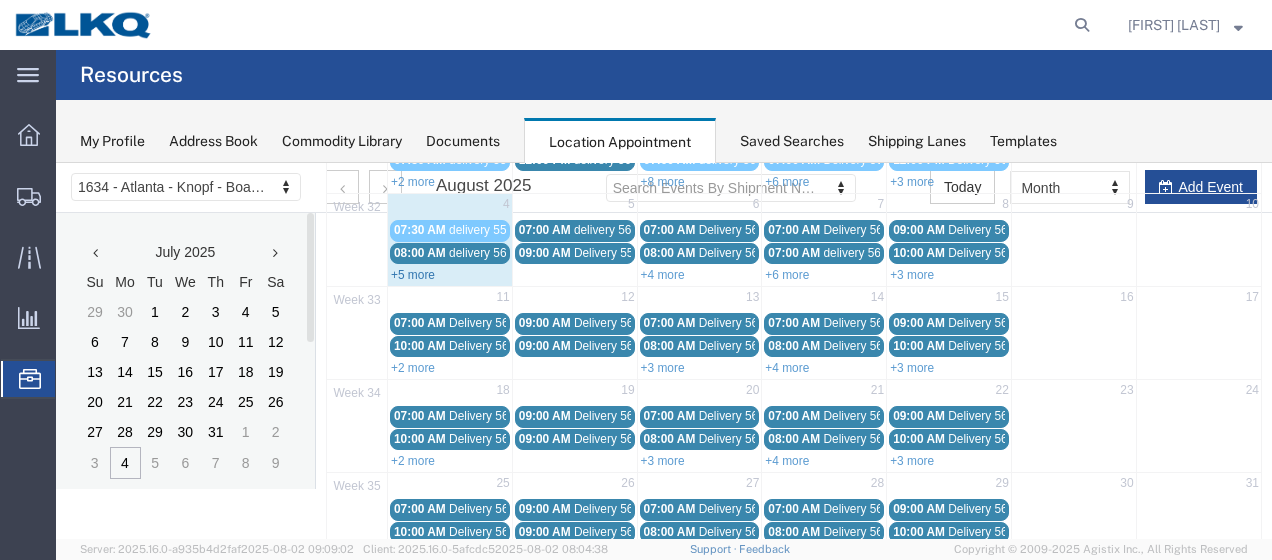 click on "+5 more" at bounding box center [413, 275] 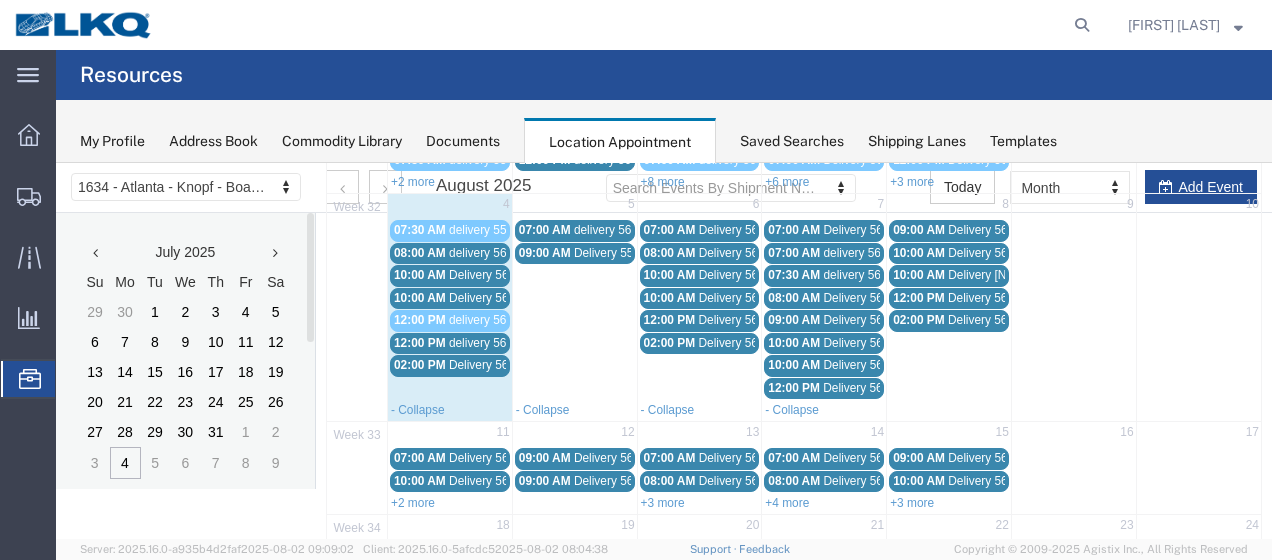 click on "Delivery 56055665" at bounding box center [498, 365] 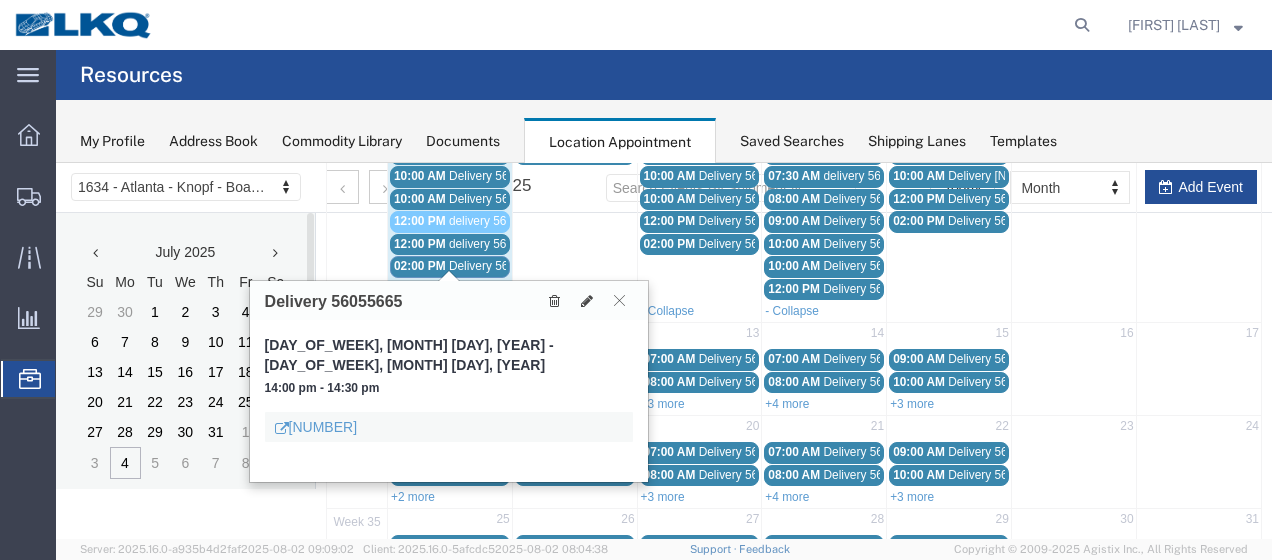 scroll, scrollTop: 300, scrollLeft: 0, axis: vertical 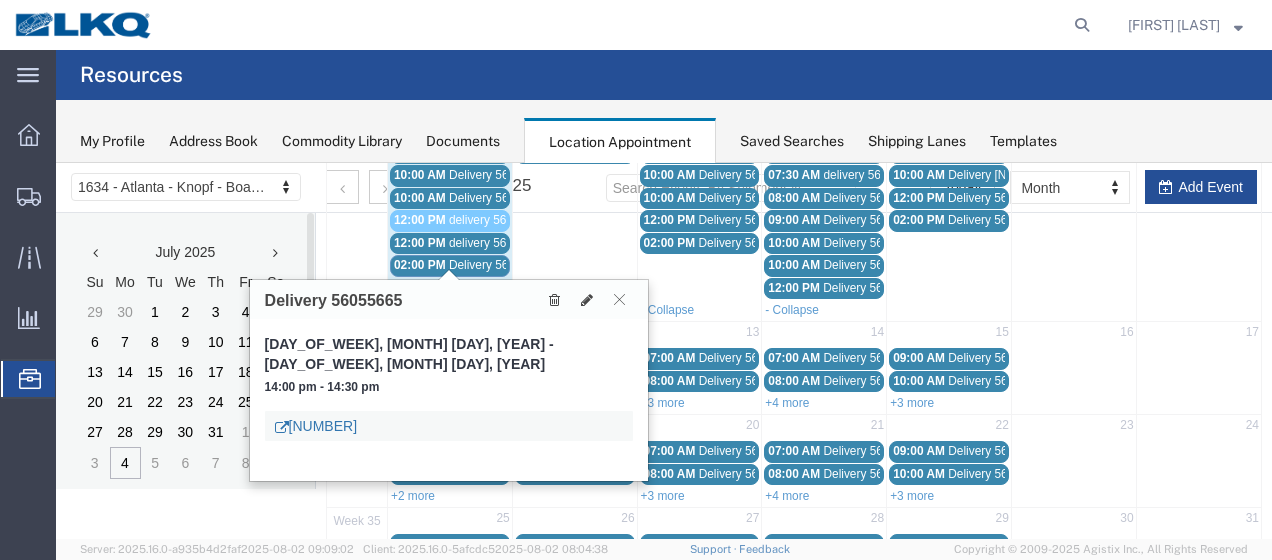 click on "[NUMBER]" at bounding box center (316, 426) 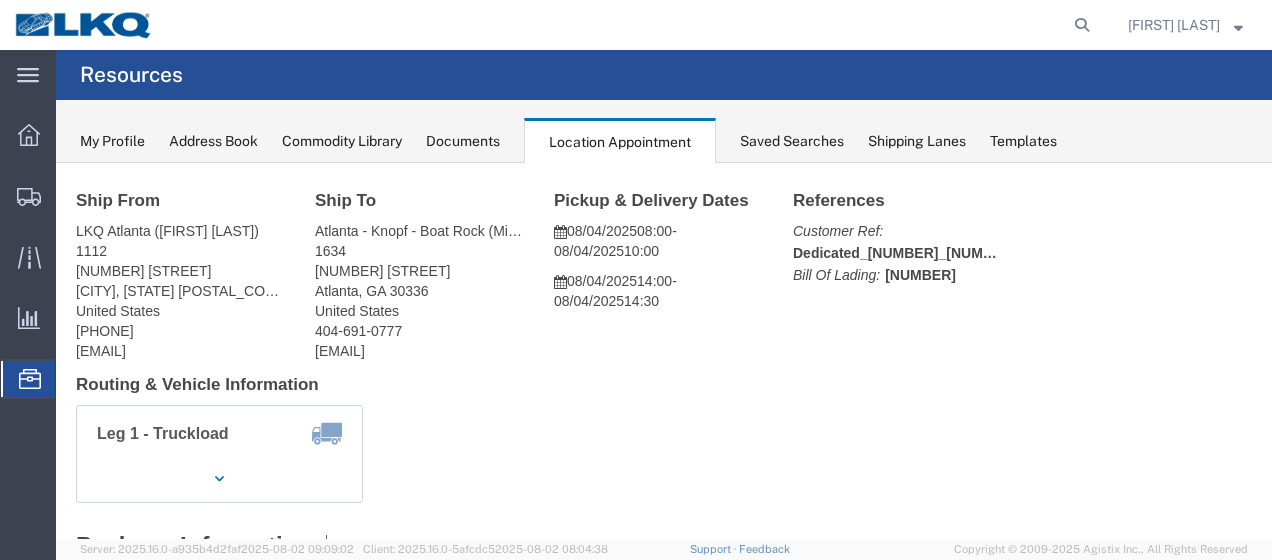 scroll, scrollTop: 0, scrollLeft: 0, axis: both 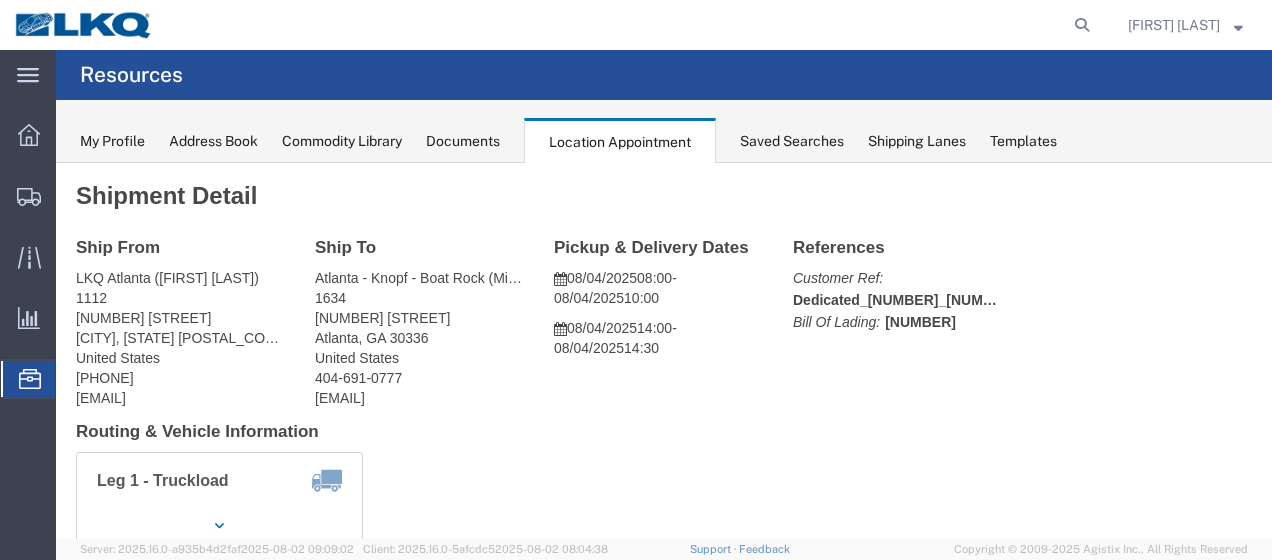 click on "Documents" 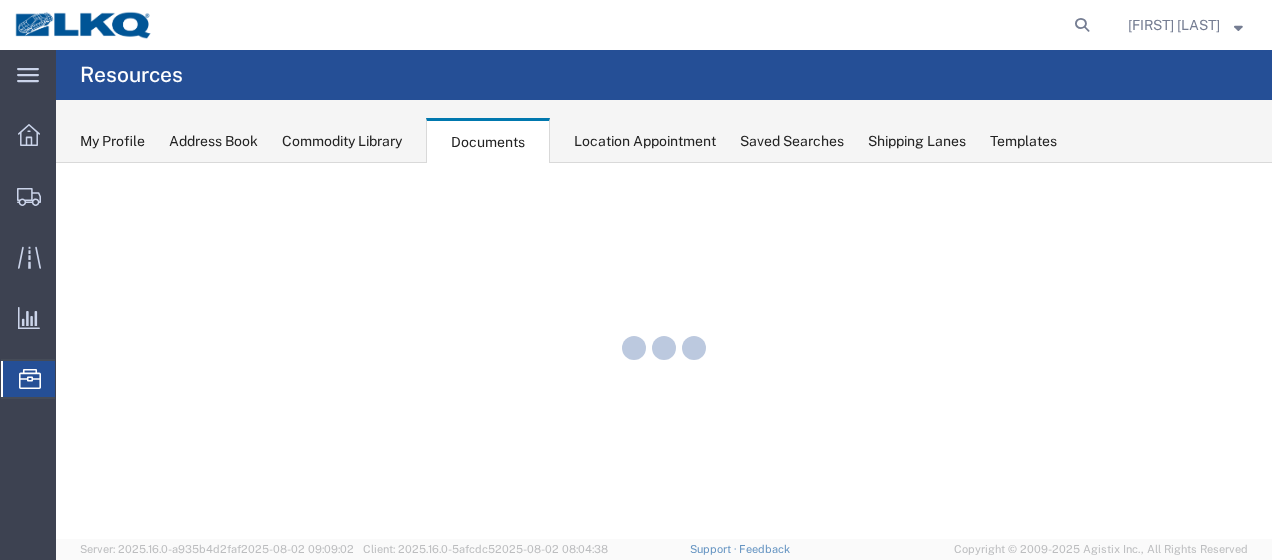 scroll, scrollTop: 0, scrollLeft: 0, axis: both 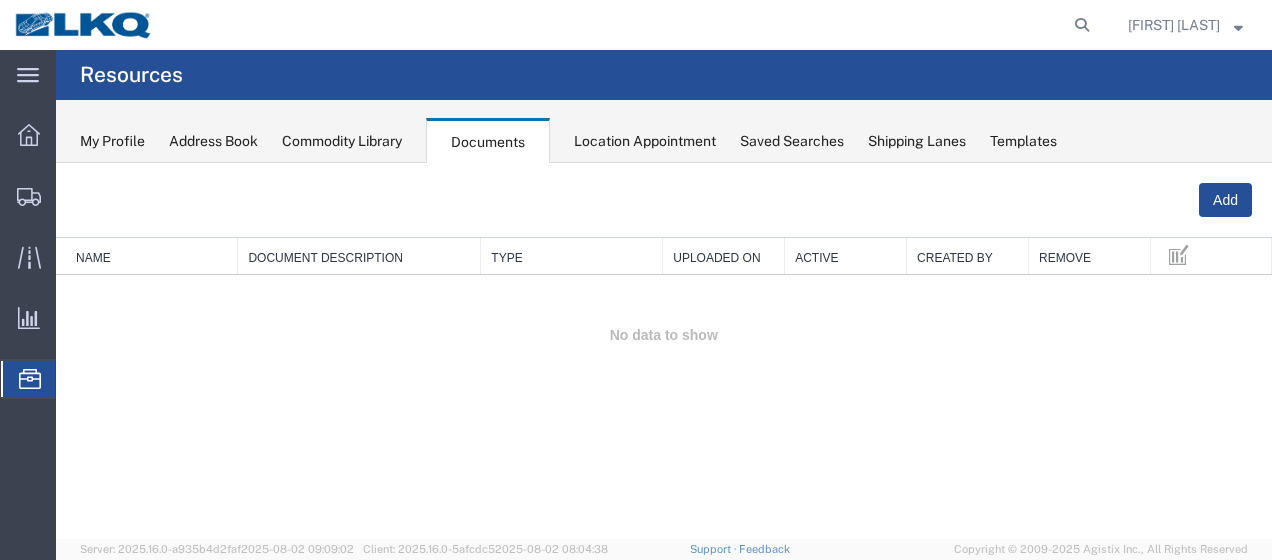 click on "Location Appointment" 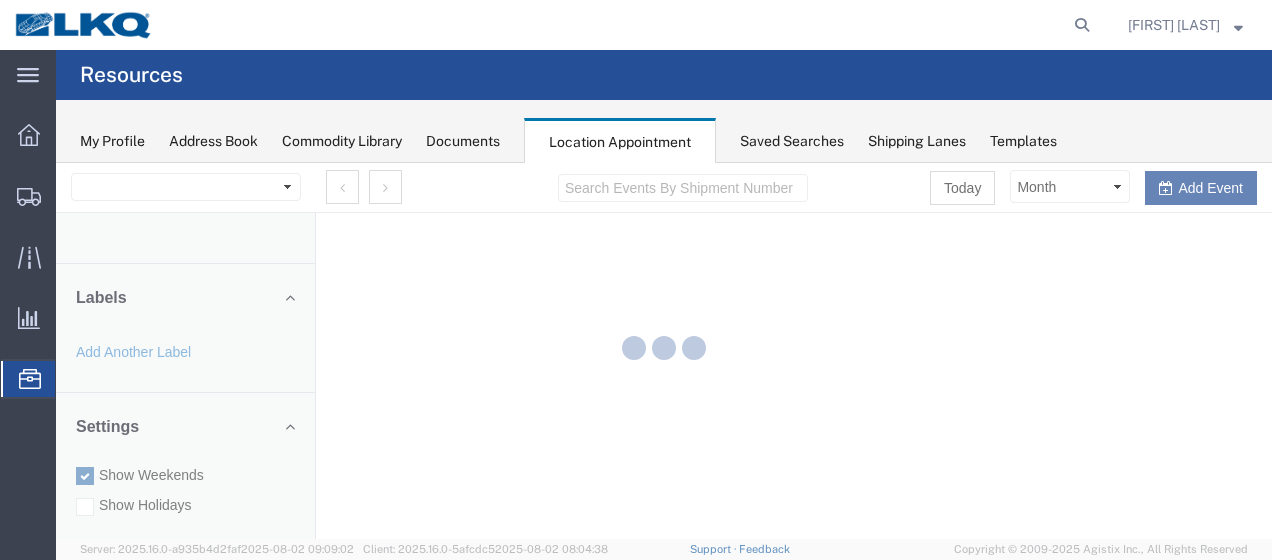 scroll, scrollTop: 0, scrollLeft: 0, axis: both 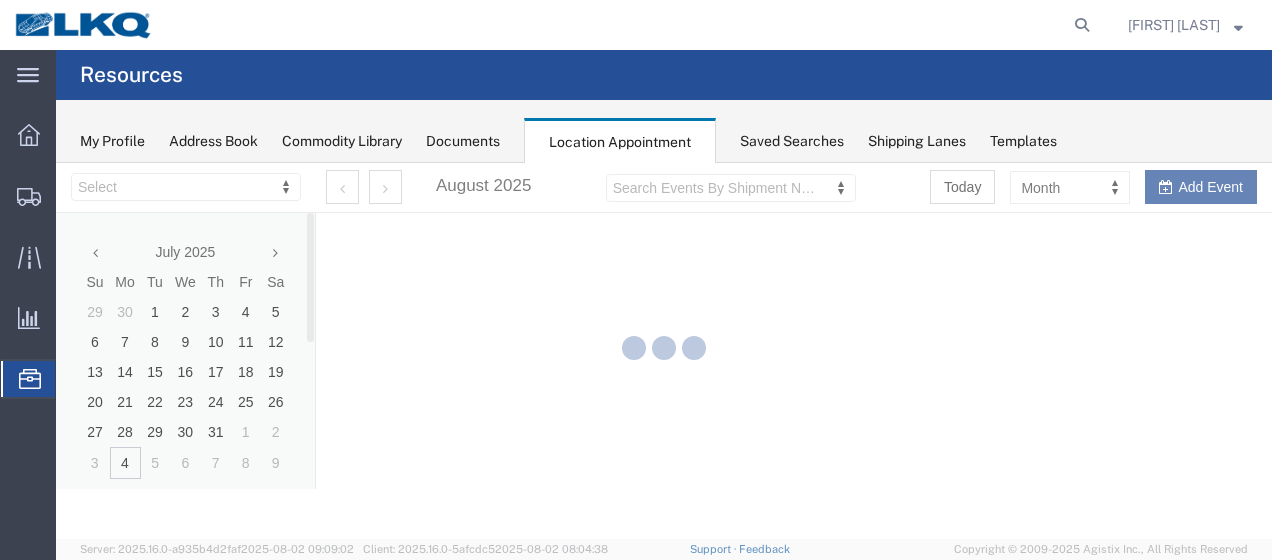 select on "28712" 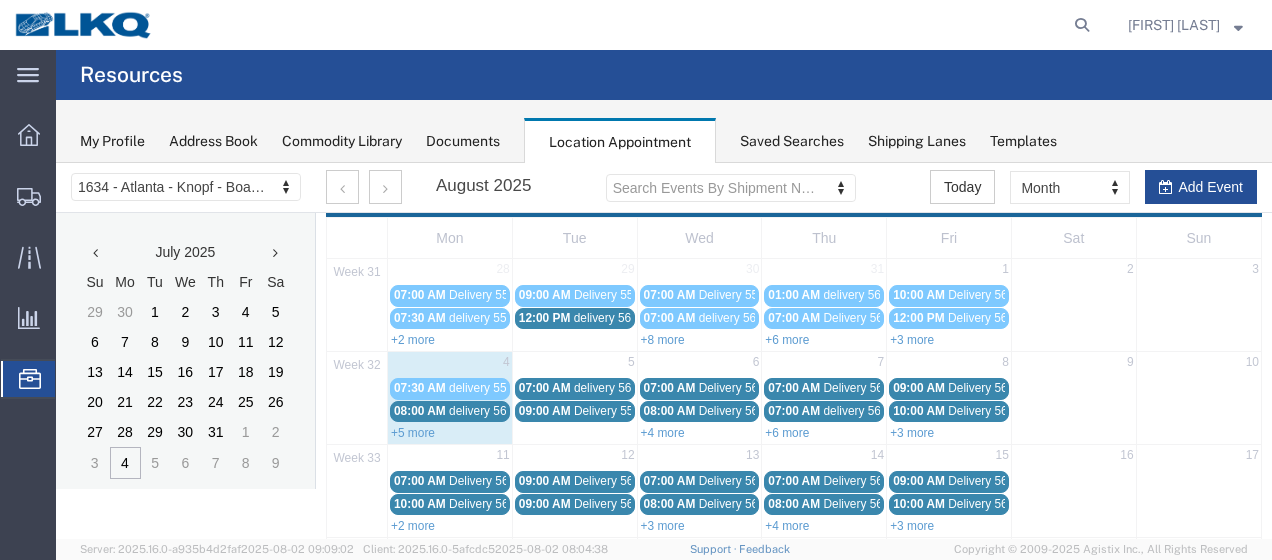 scroll, scrollTop: 100, scrollLeft: 0, axis: vertical 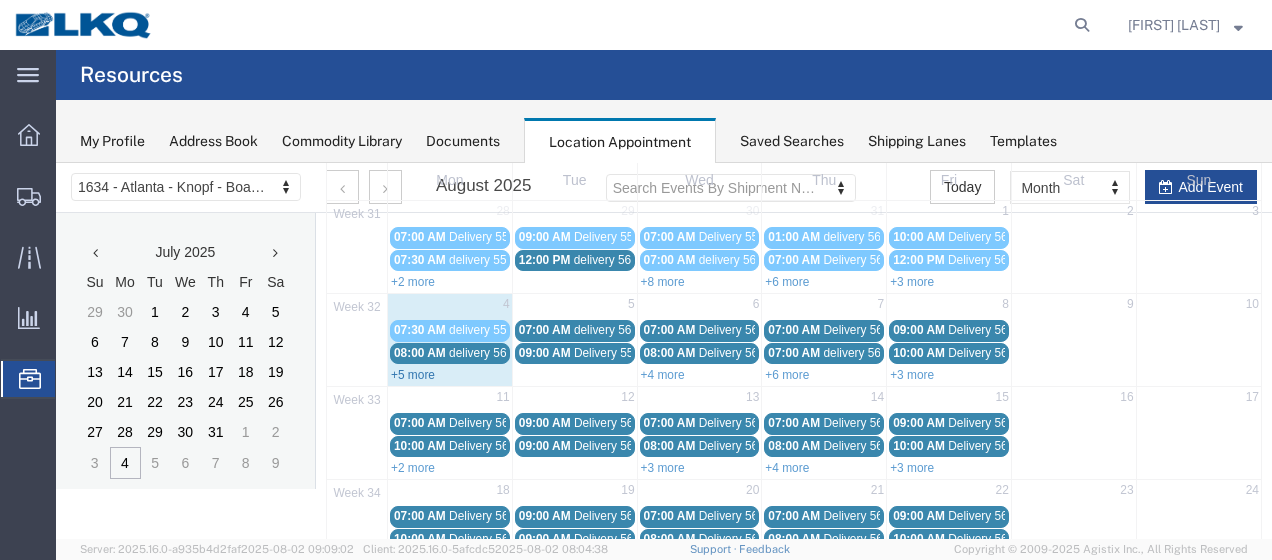 click on "+5 more" at bounding box center (413, 375) 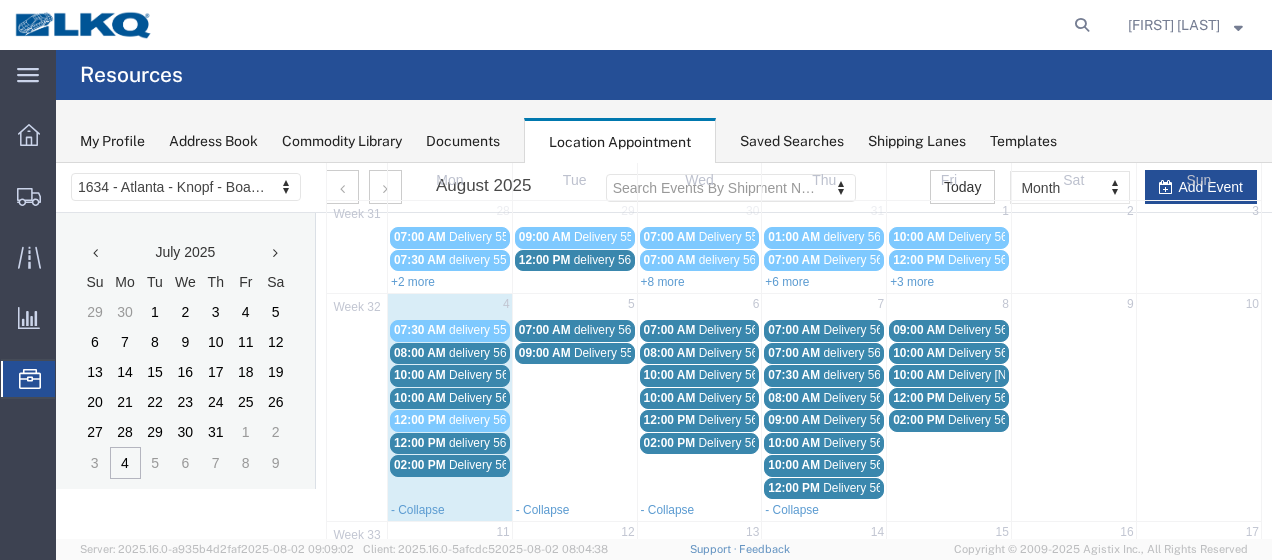 click on "02:00 PM" at bounding box center (420, 465) 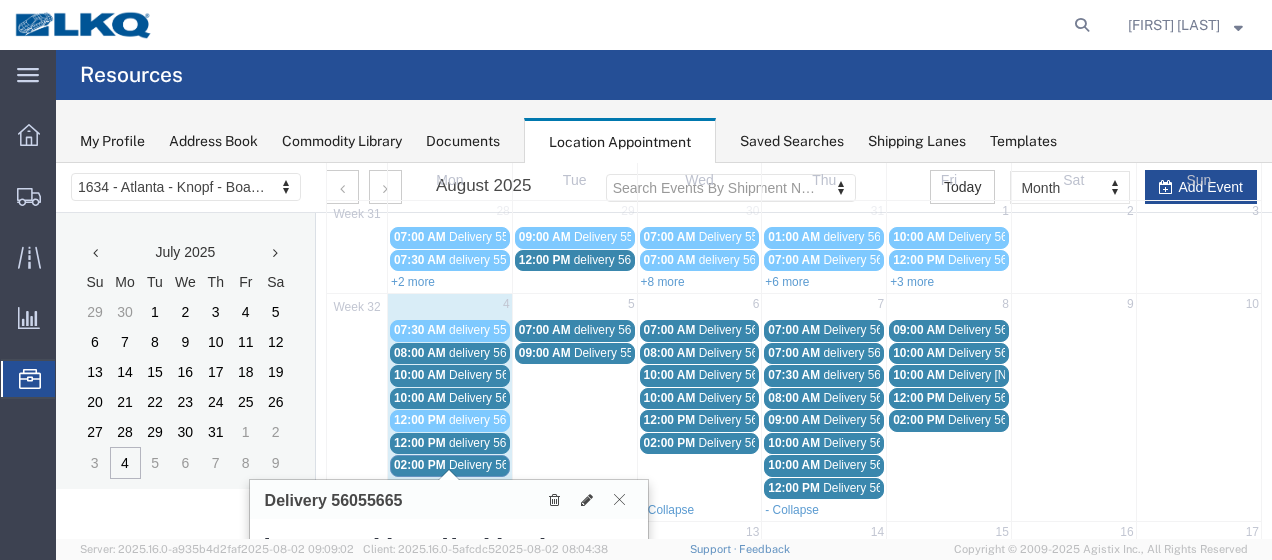 click at bounding box center (619, 499) 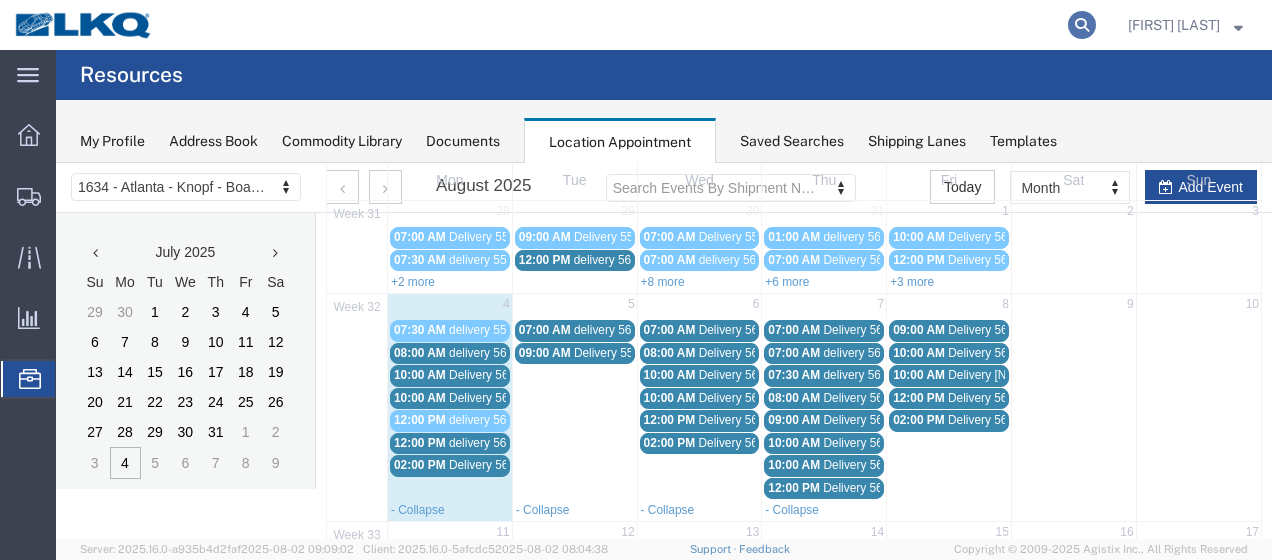 click 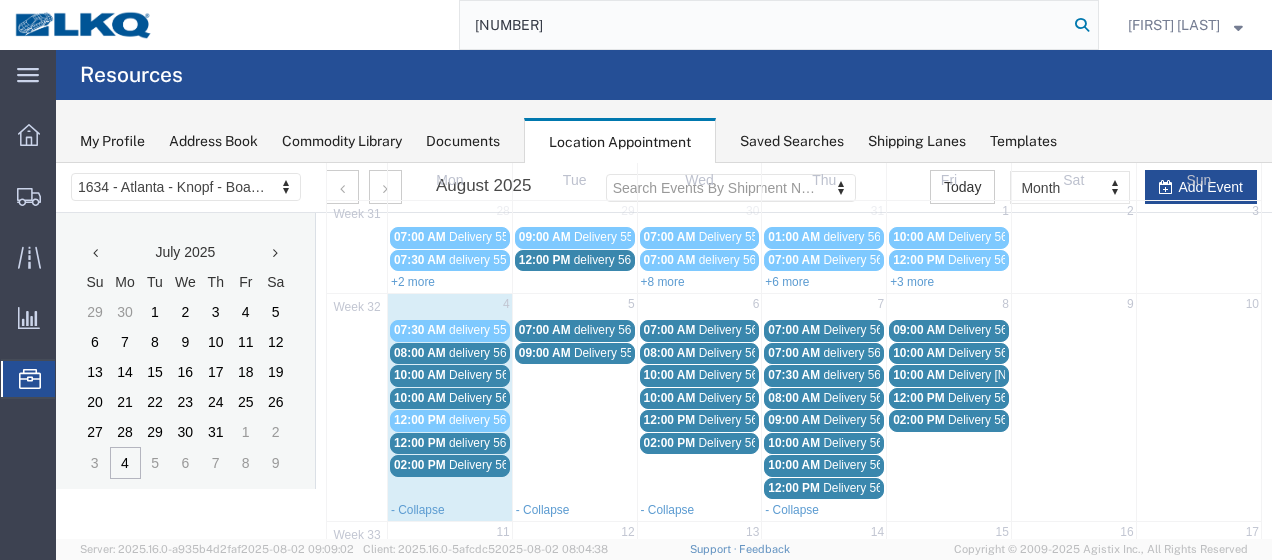 type on "[NUMBER]" 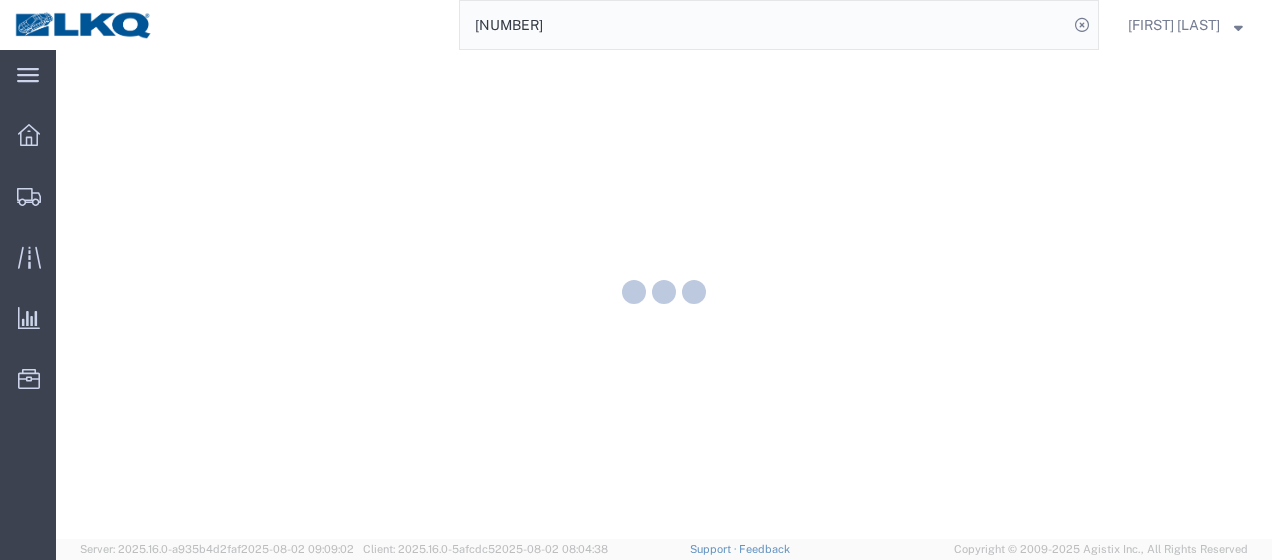 scroll, scrollTop: 0, scrollLeft: 0, axis: both 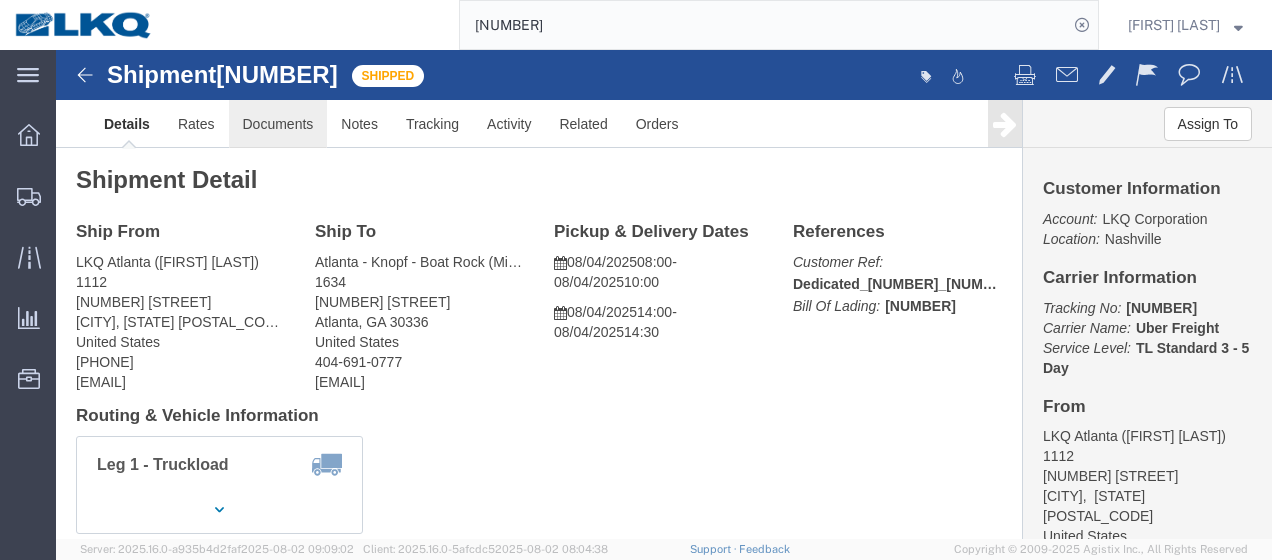 click on "Documents" 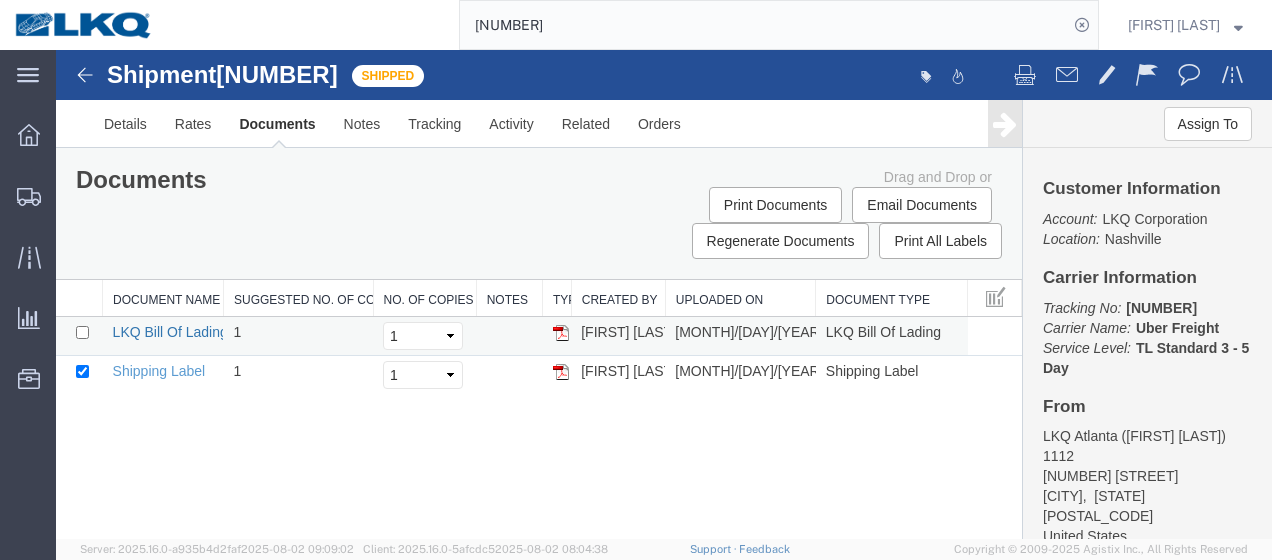 click on "LKQ Bill Of Lading" at bounding box center (170, 332) 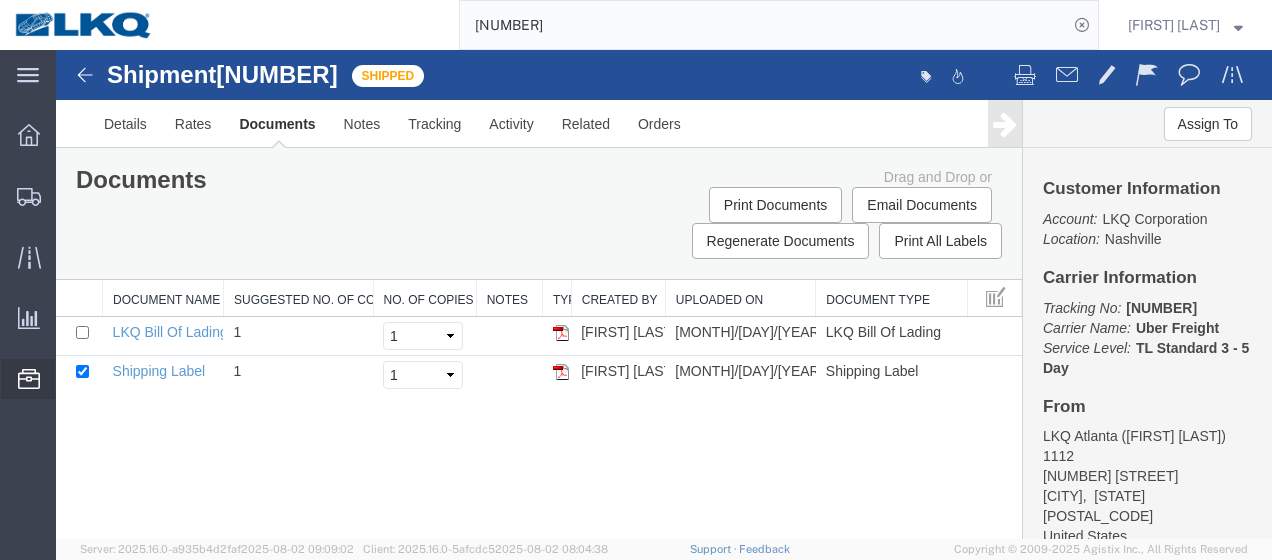 click on "Location Appointment" 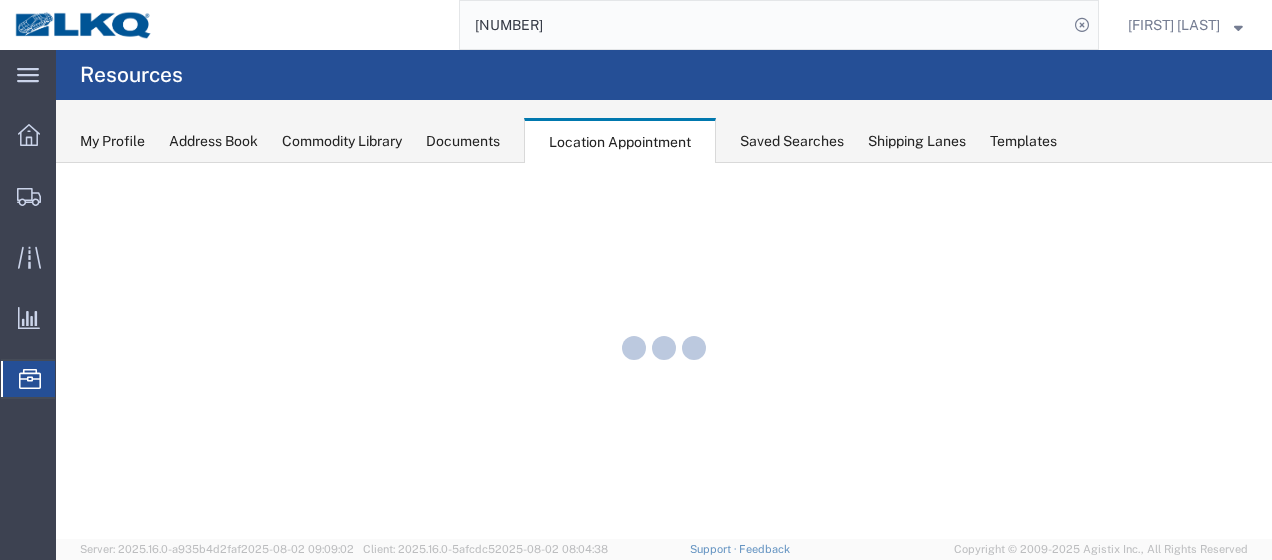 scroll, scrollTop: 0, scrollLeft: 0, axis: both 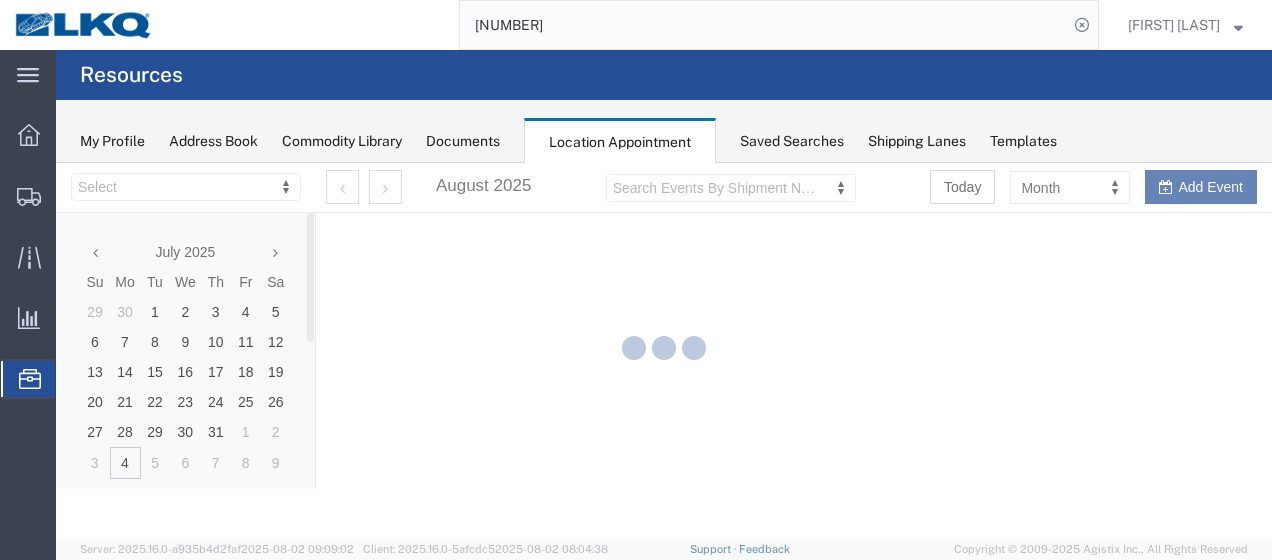 select on "28712" 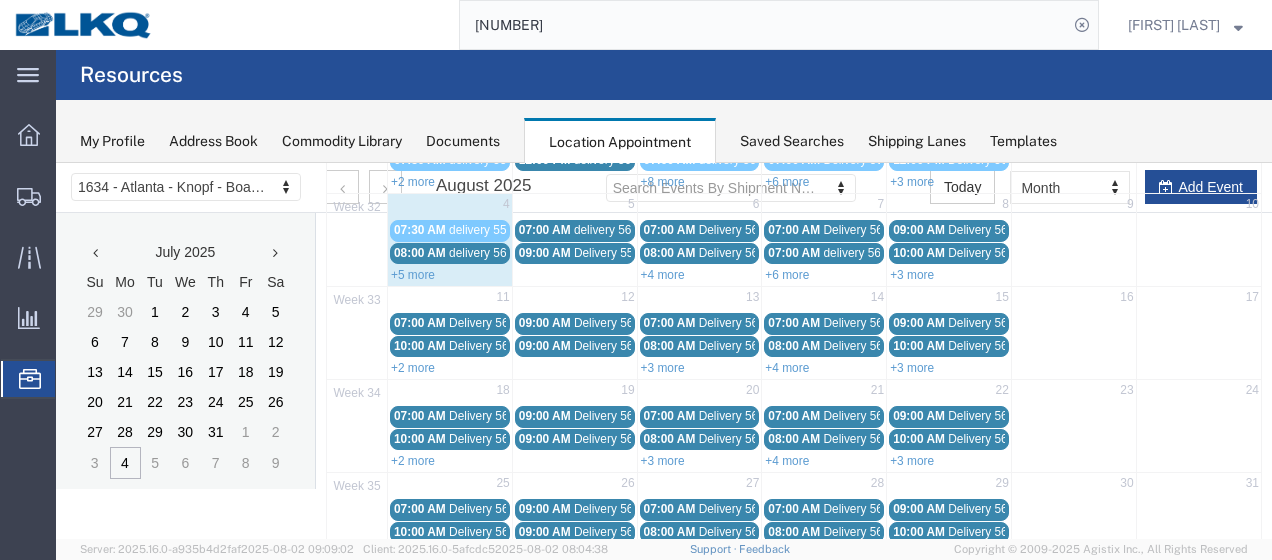 scroll, scrollTop: 100, scrollLeft: 0, axis: vertical 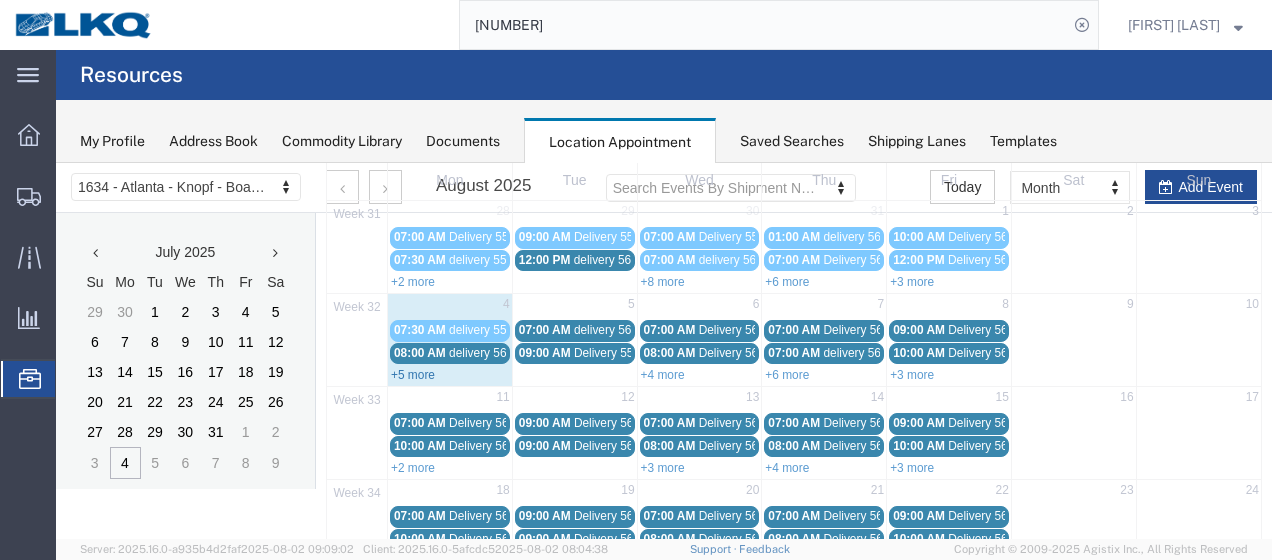 click on "+5 more" at bounding box center [413, 375] 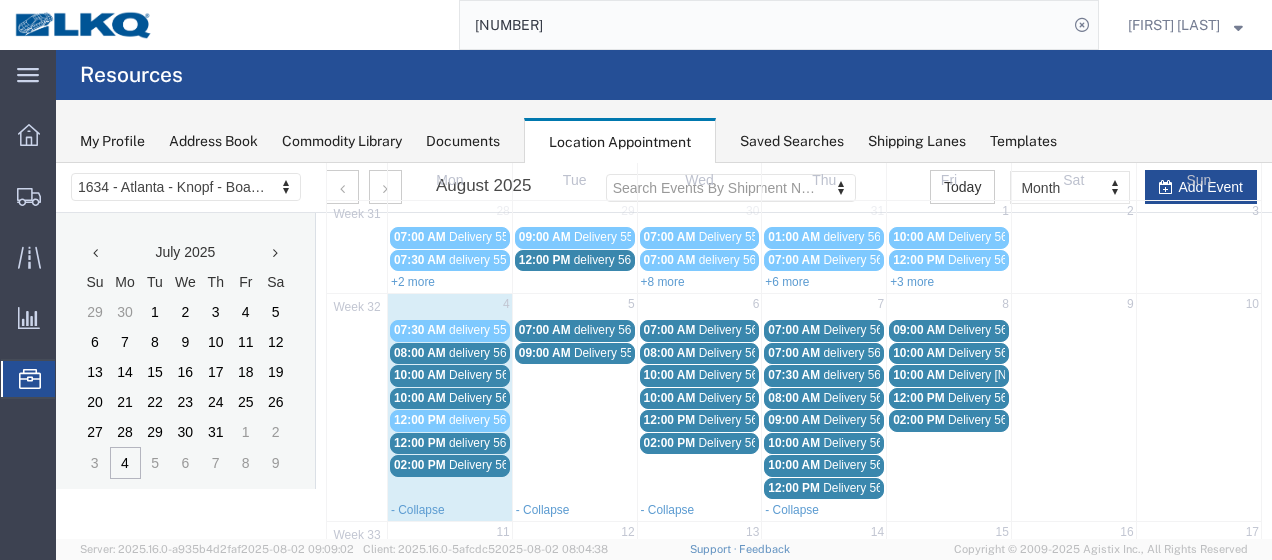 click on "Delivery 56055665" at bounding box center [498, 465] 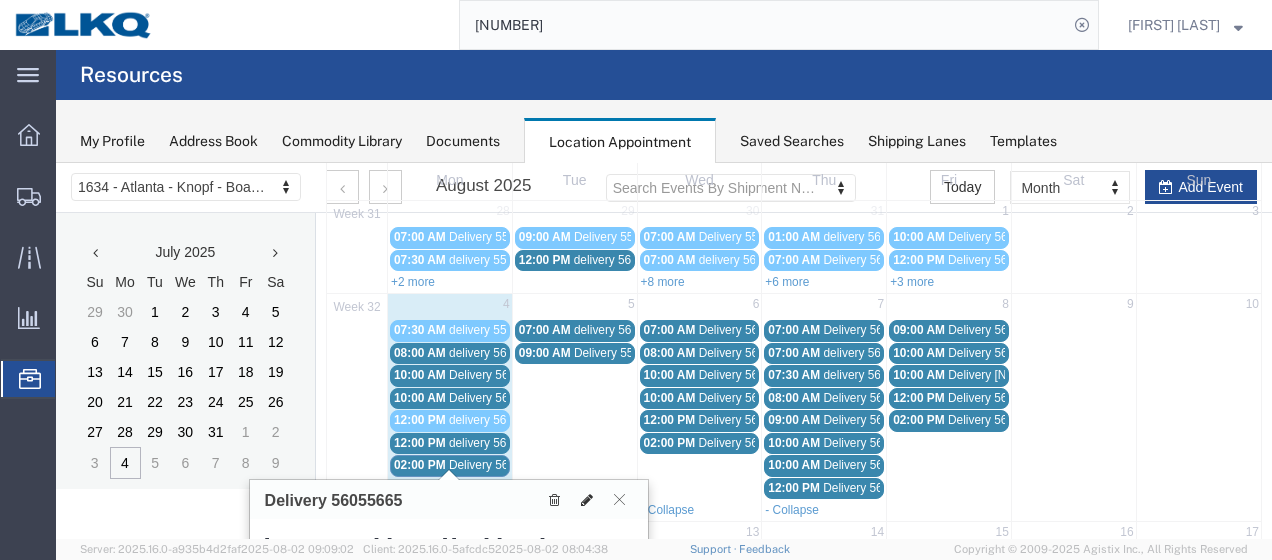 click at bounding box center [587, 500] 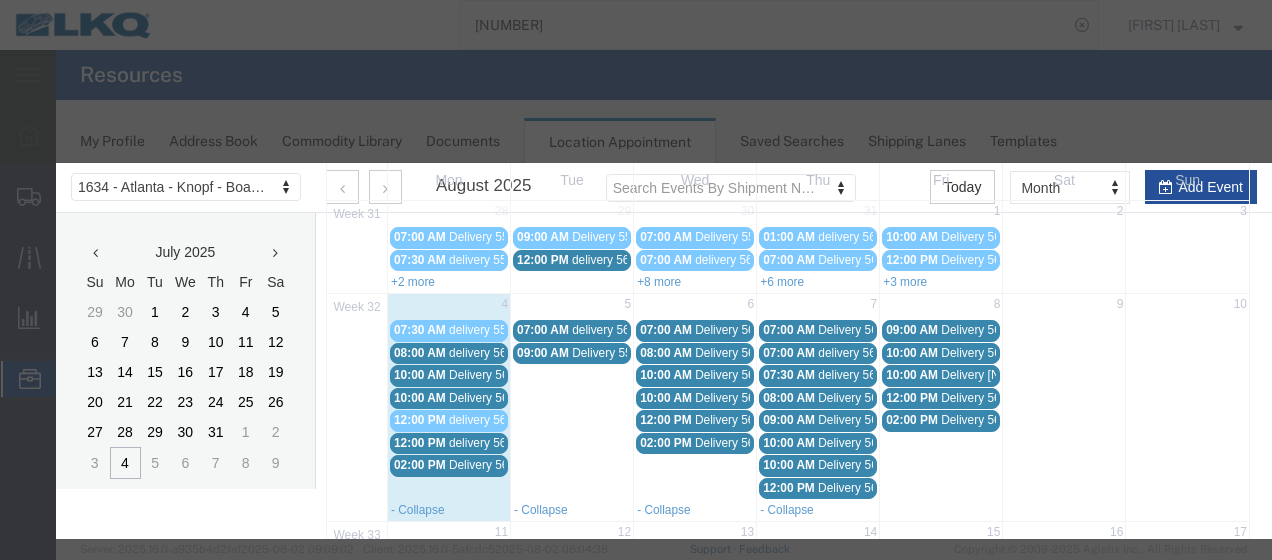 select 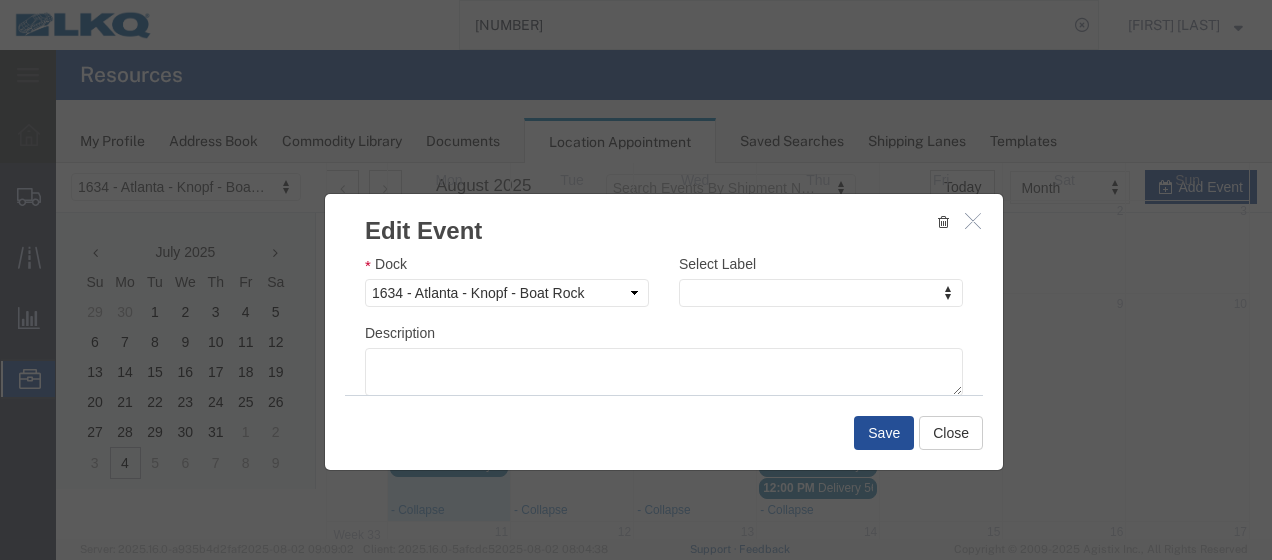 scroll, scrollTop: 386, scrollLeft: 0, axis: vertical 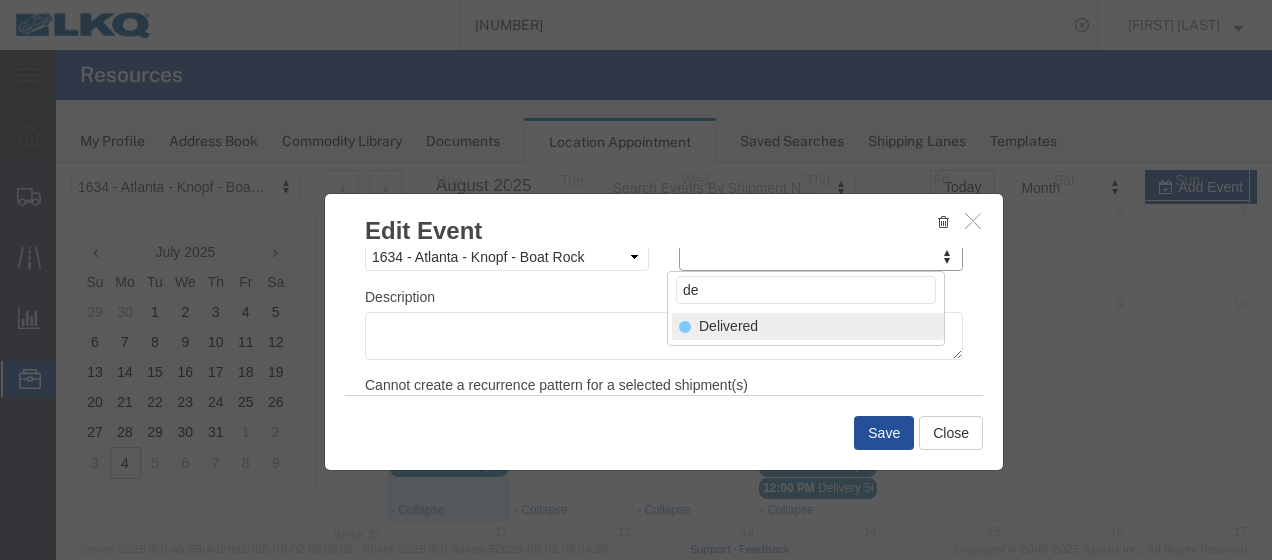 type on "de" 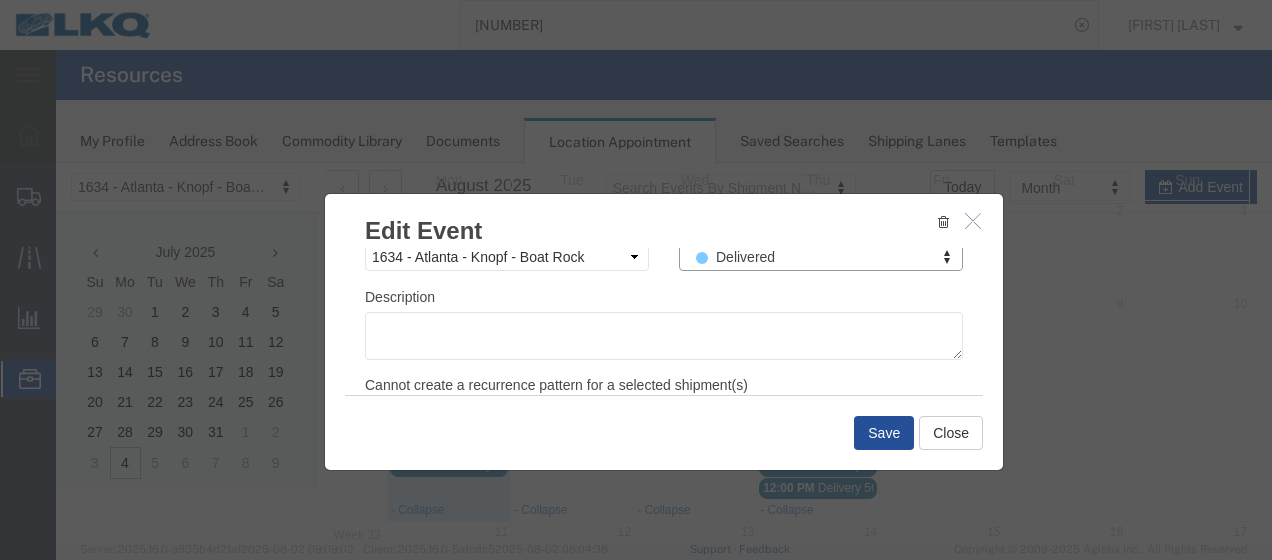 scroll, scrollTop: 308, scrollLeft: 0, axis: vertical 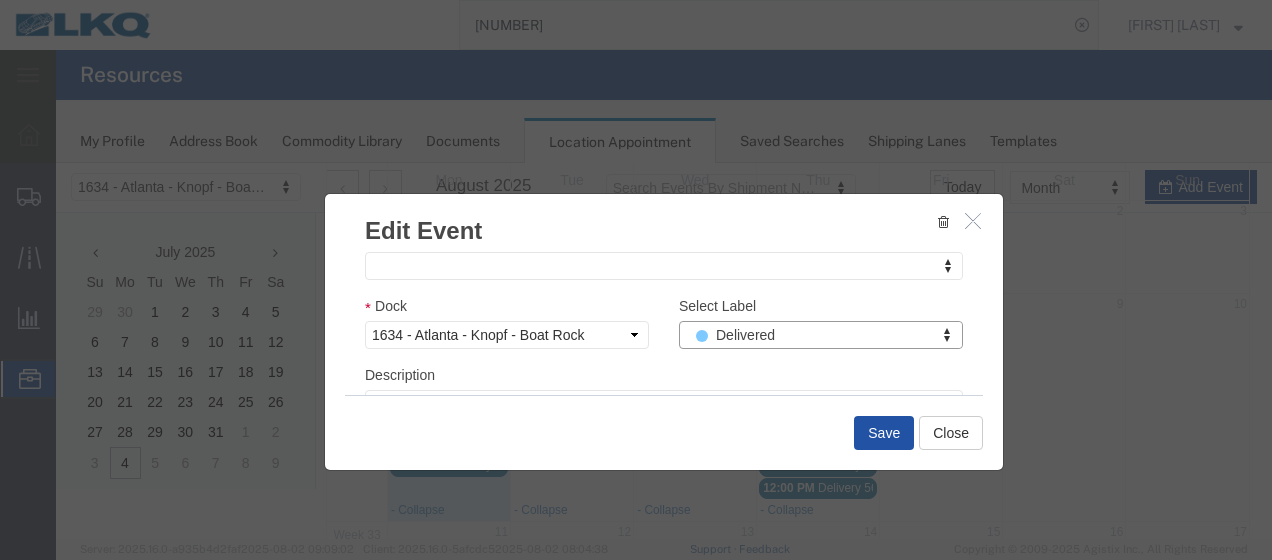 click on "Save" at bounding box center [884, 433] 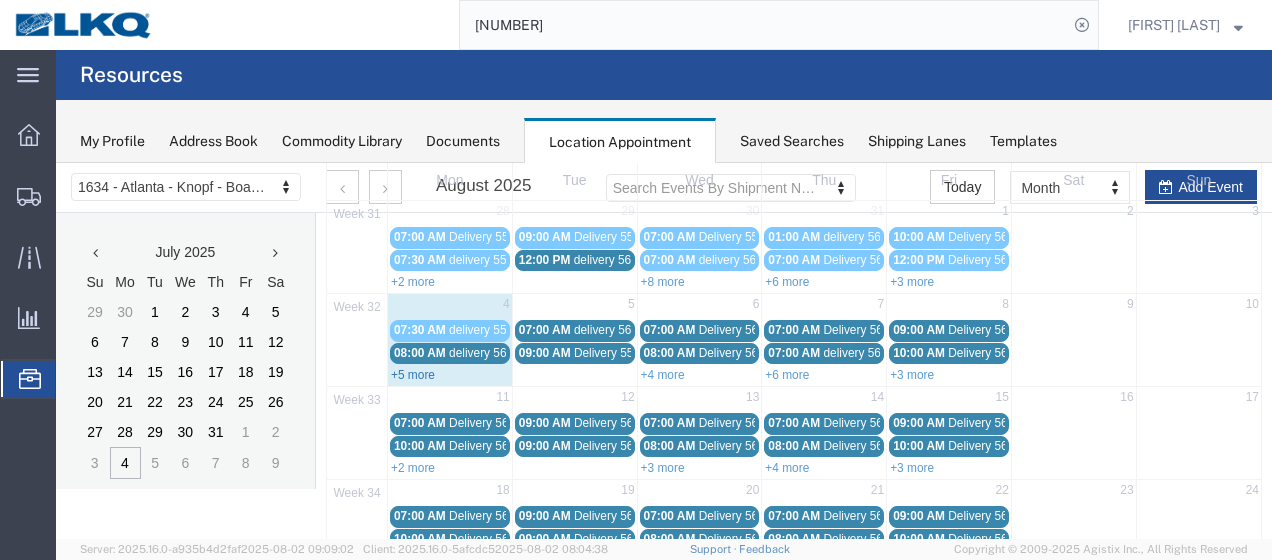 click on "+5 more" at bounding box center [413, 375] 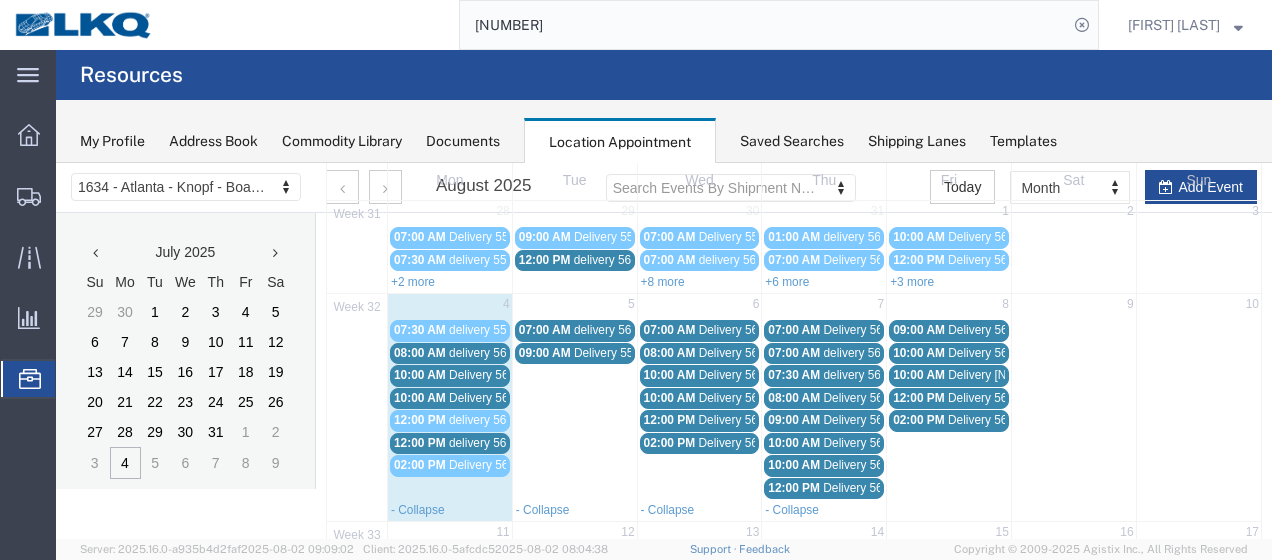 click on "[TIME]   delivery [NUMBER]" at bounding box center (450, 443) 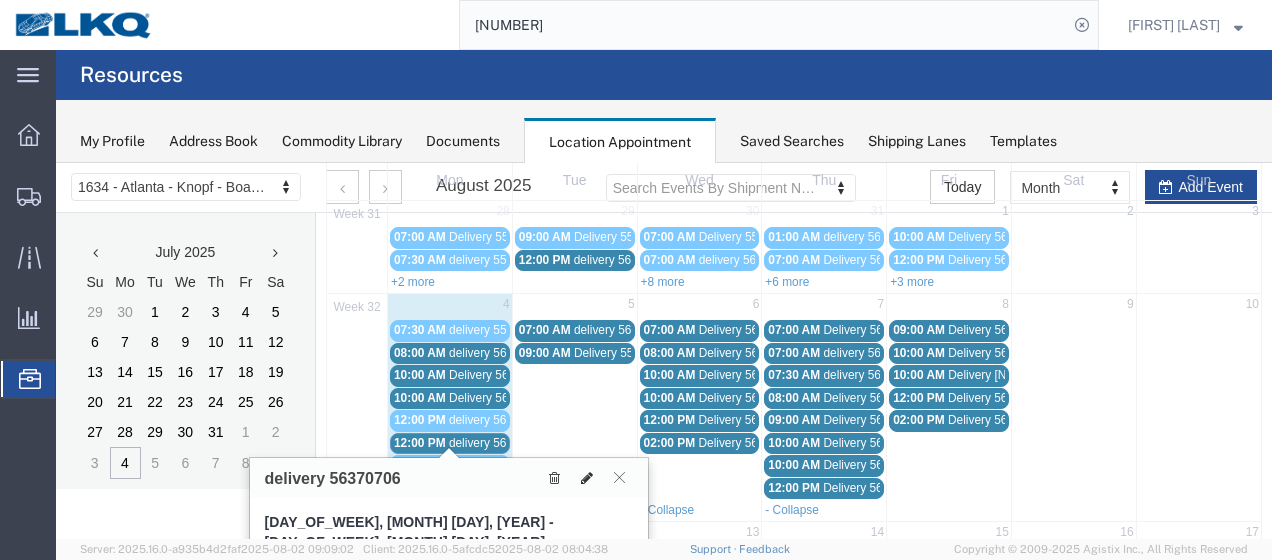click at bounding box center [587, 478] 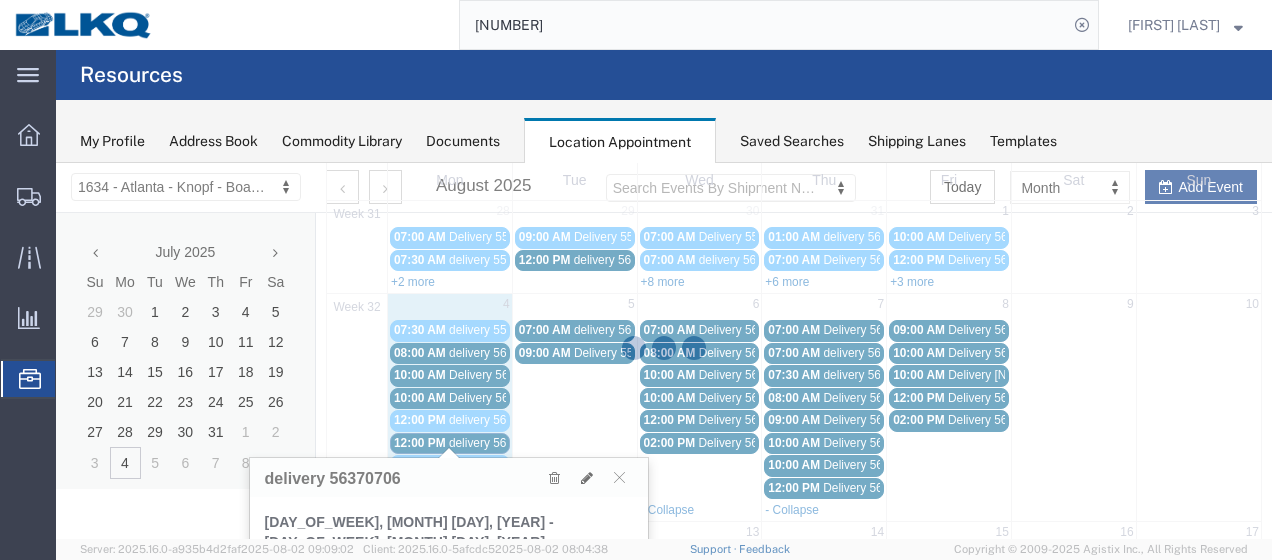 select on "100" 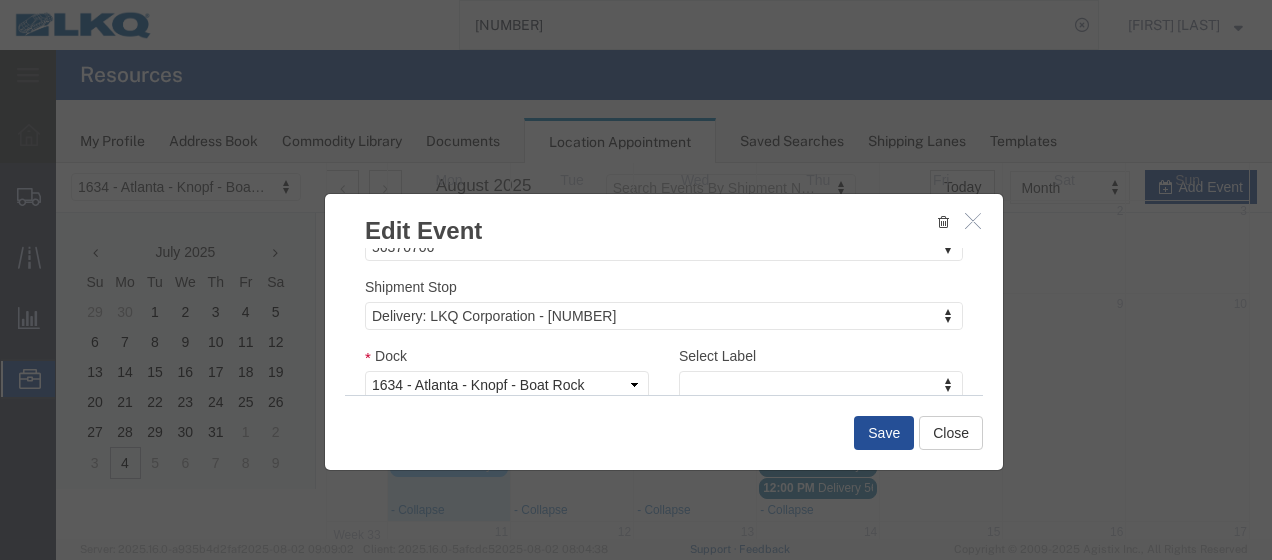scroll, scrollTop: 386, scrollLeft: 0, axis: vertical 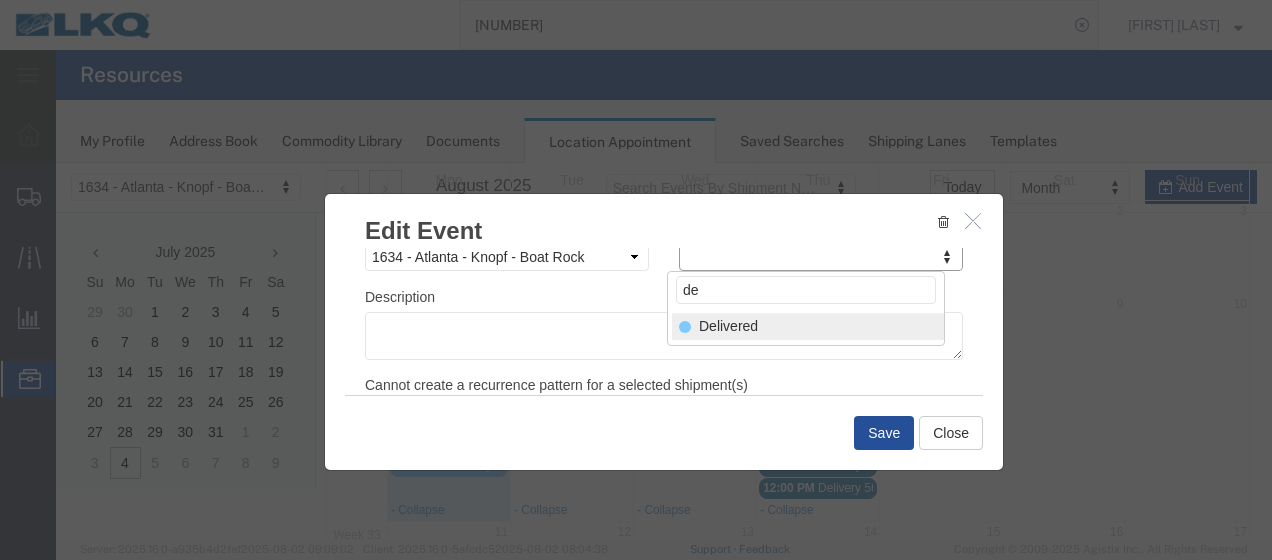 type on "de" 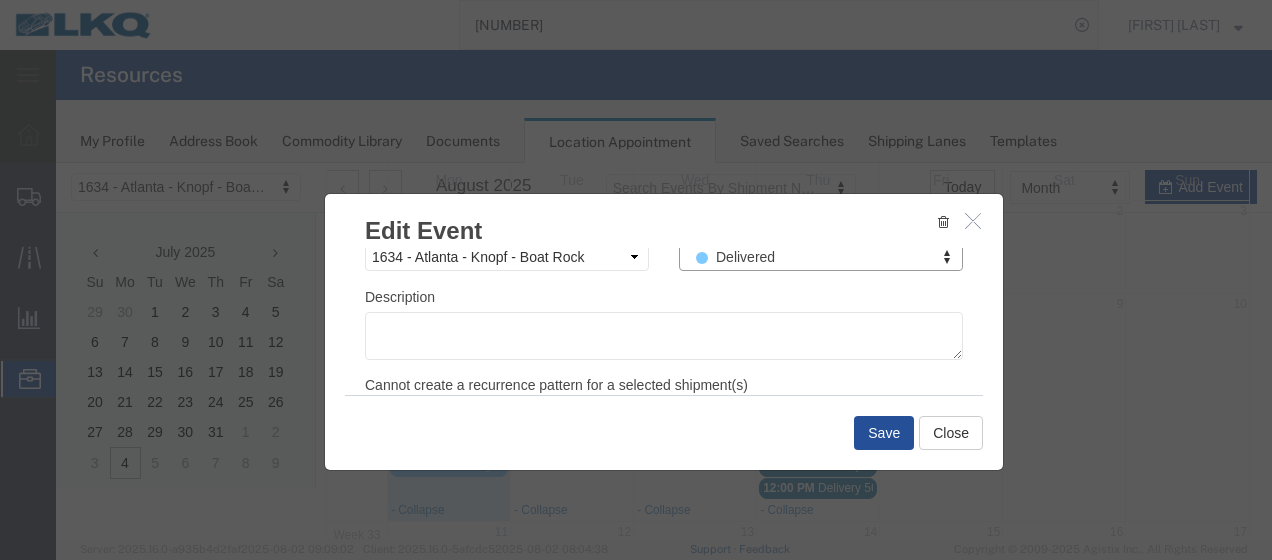 scroll, scrollTop: 308, scrollLeft: 0, axis: vertical 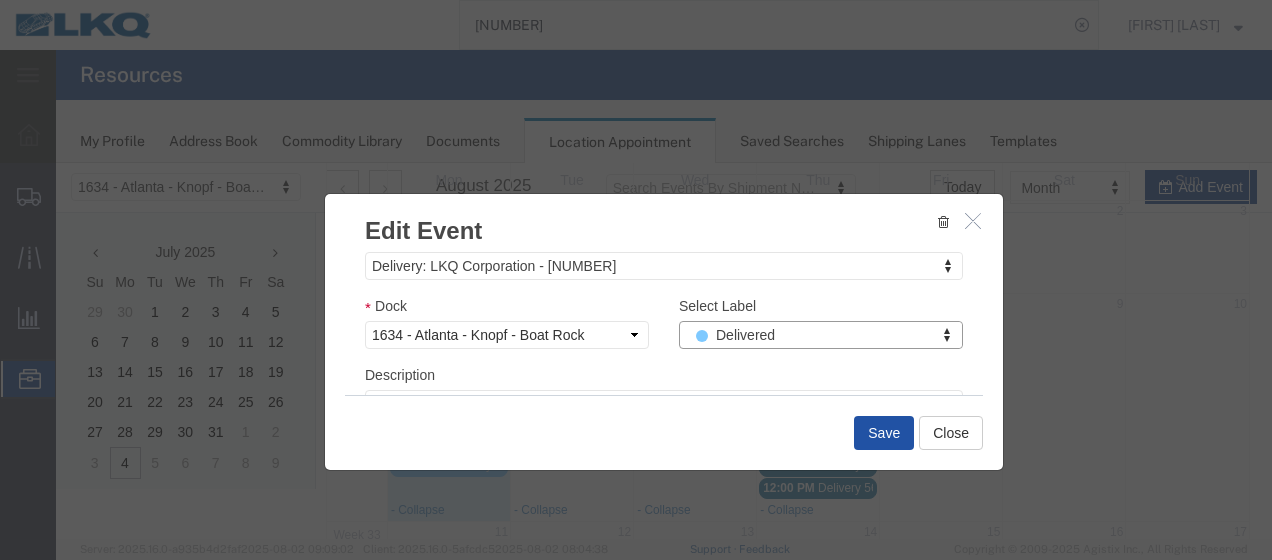 click on "Save" at bounding box center (884, 433) 